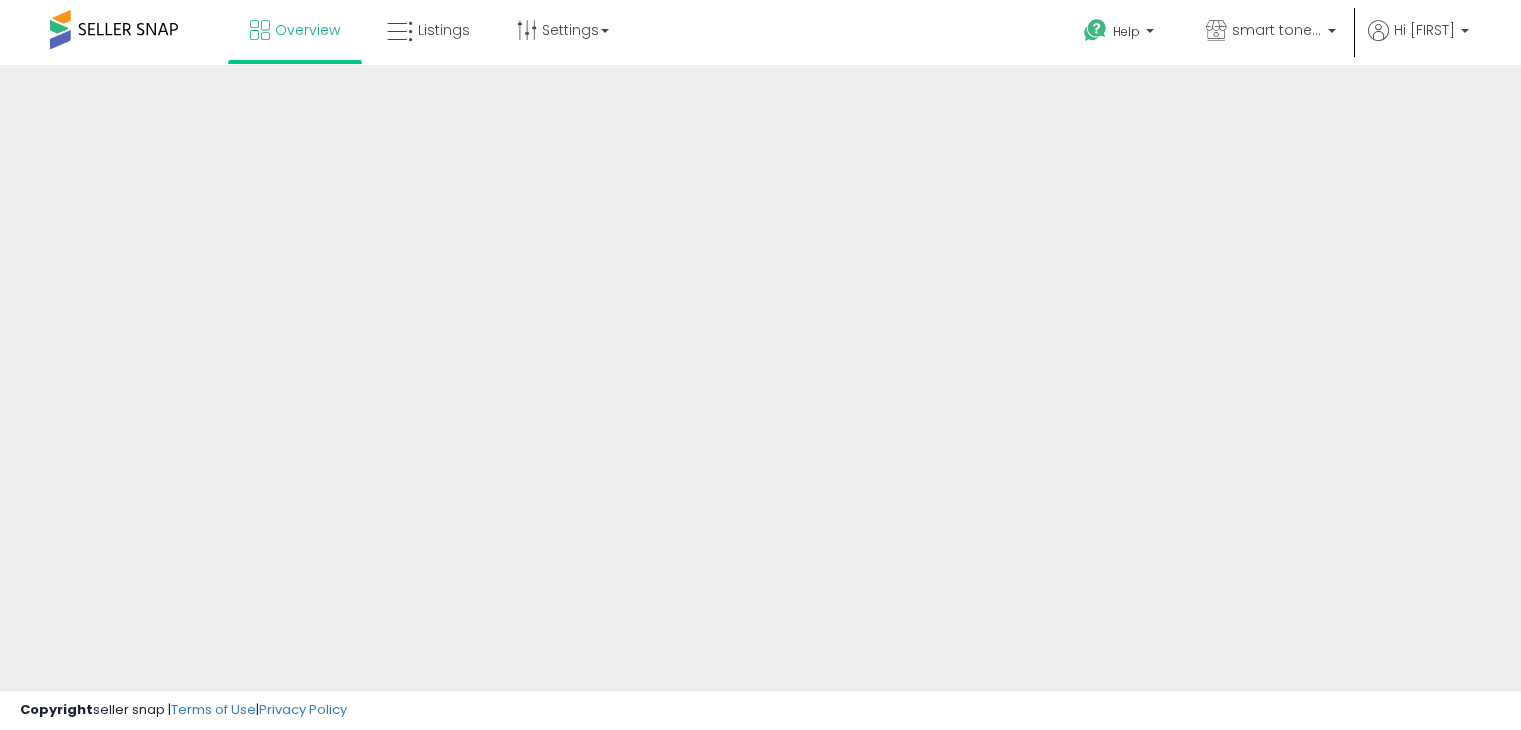 scroll, scrollTop: 0, scrollLeft: 0, axis: both 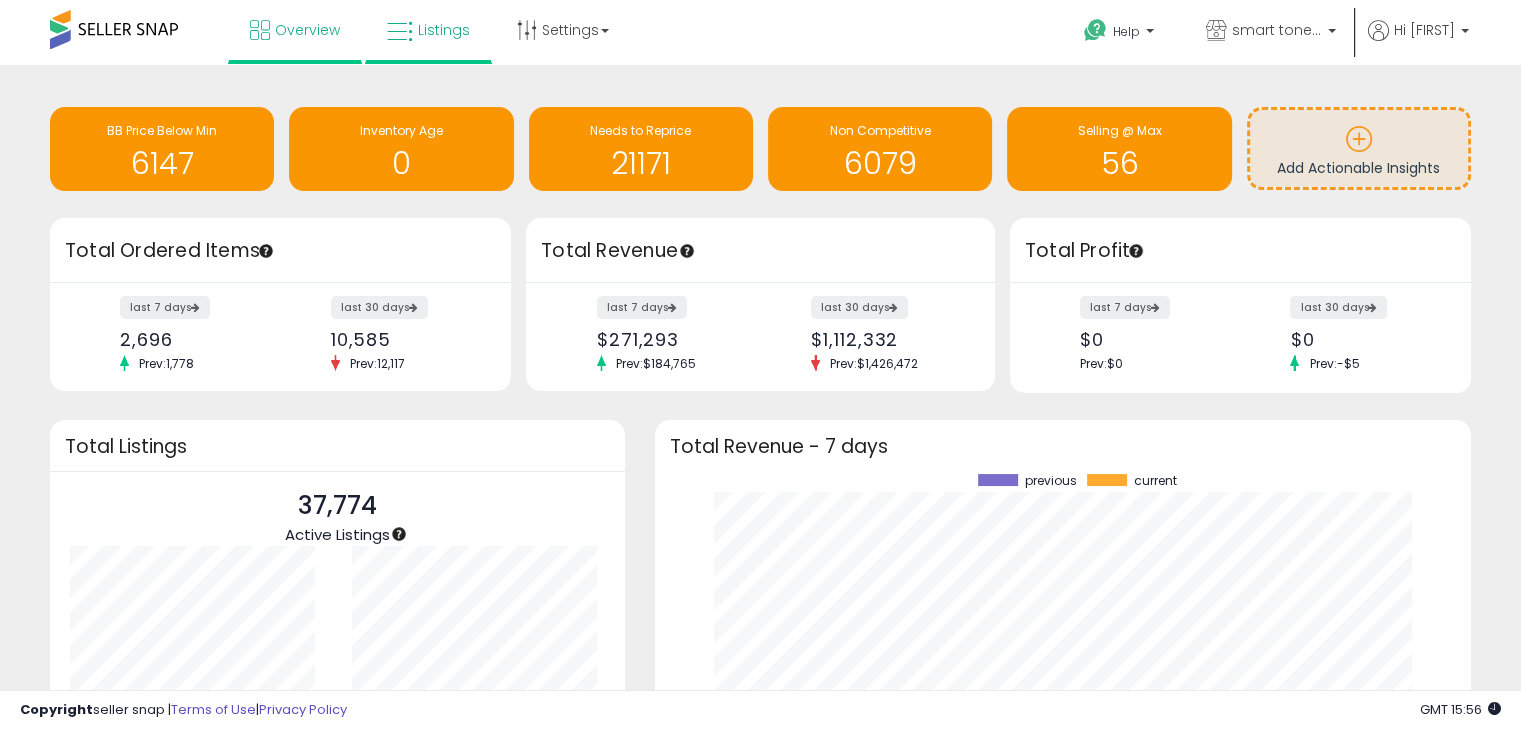 click on "Listings" at bounding box center [428, 32] 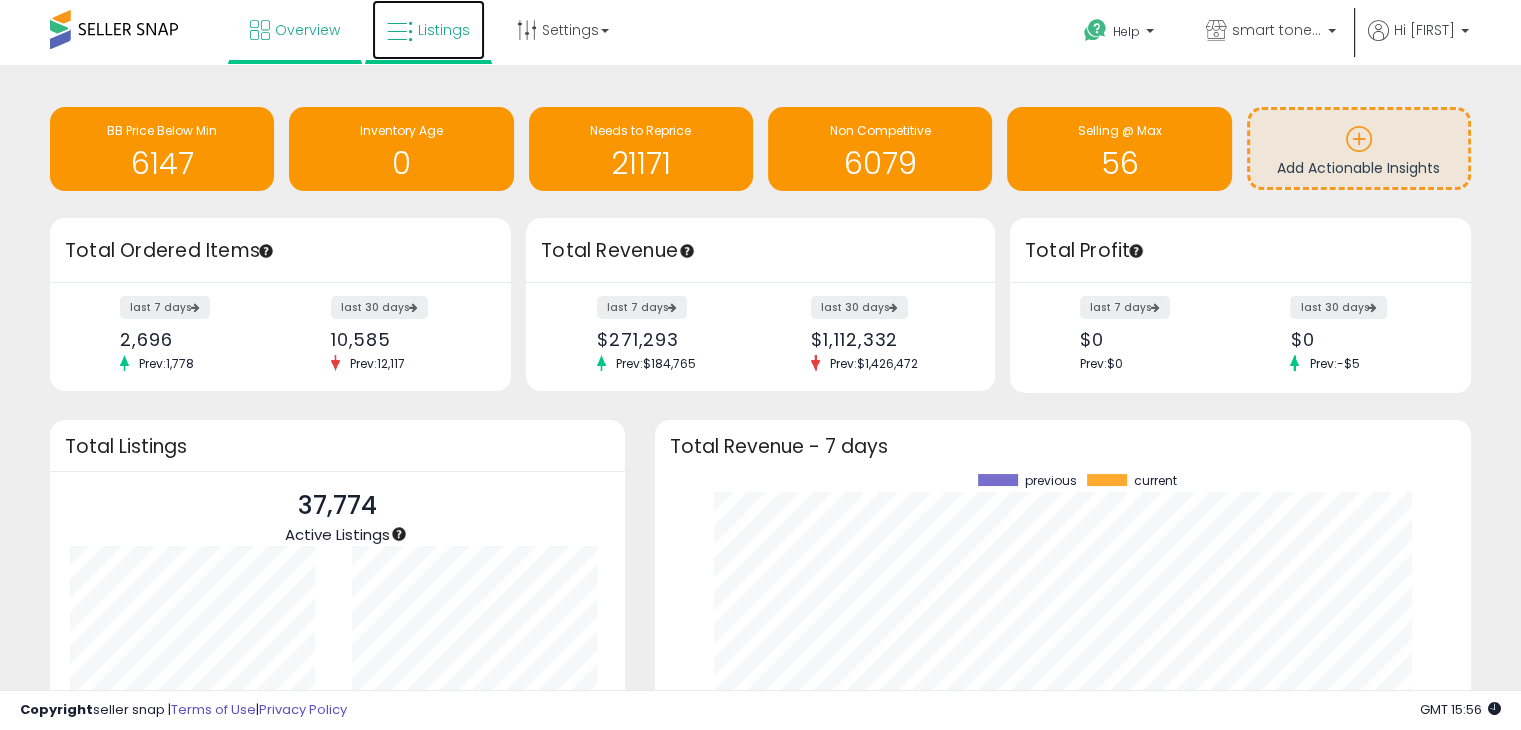 click on "Listings" at bounding box center (428, 30) 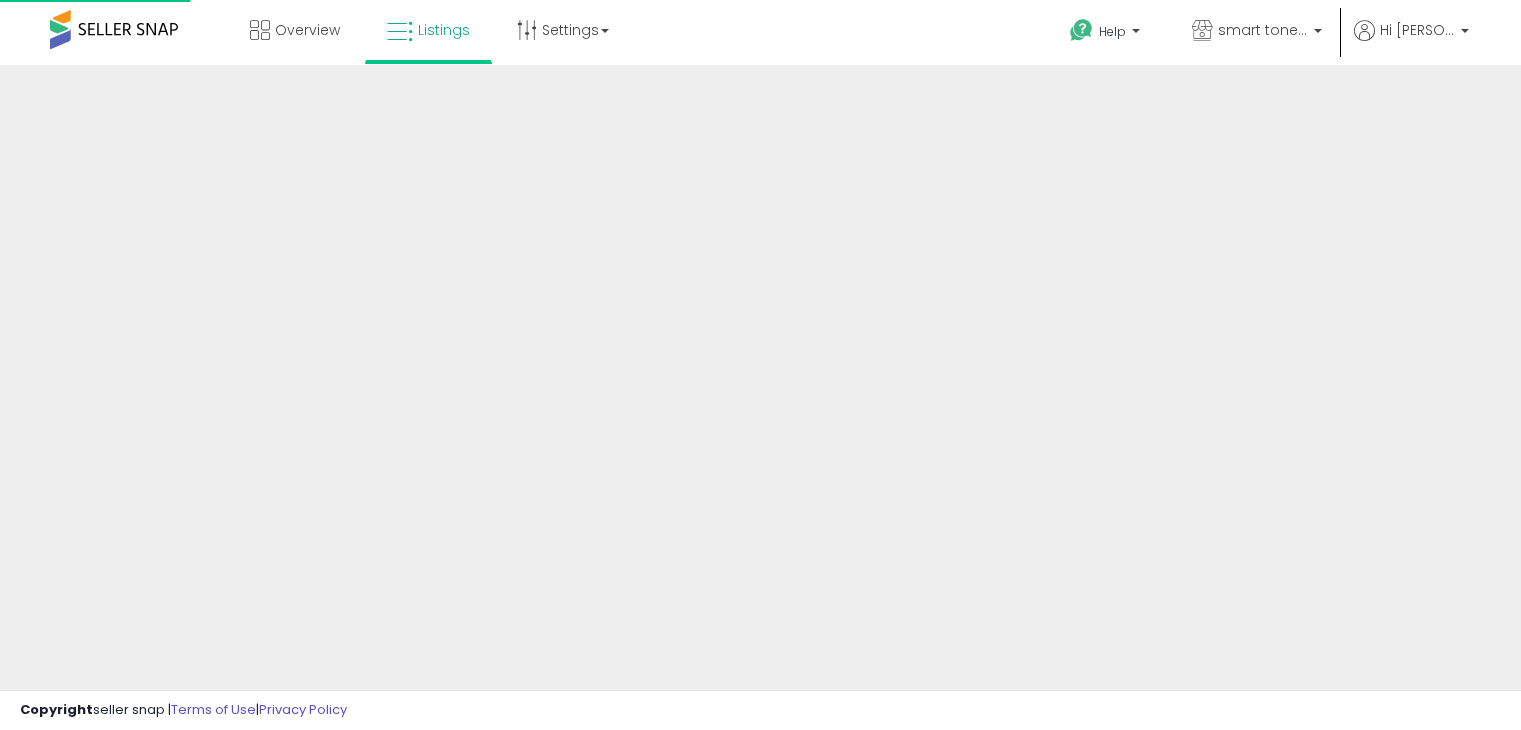 scroll, scrollTop: 0, scrollLeft: 0, axis: both 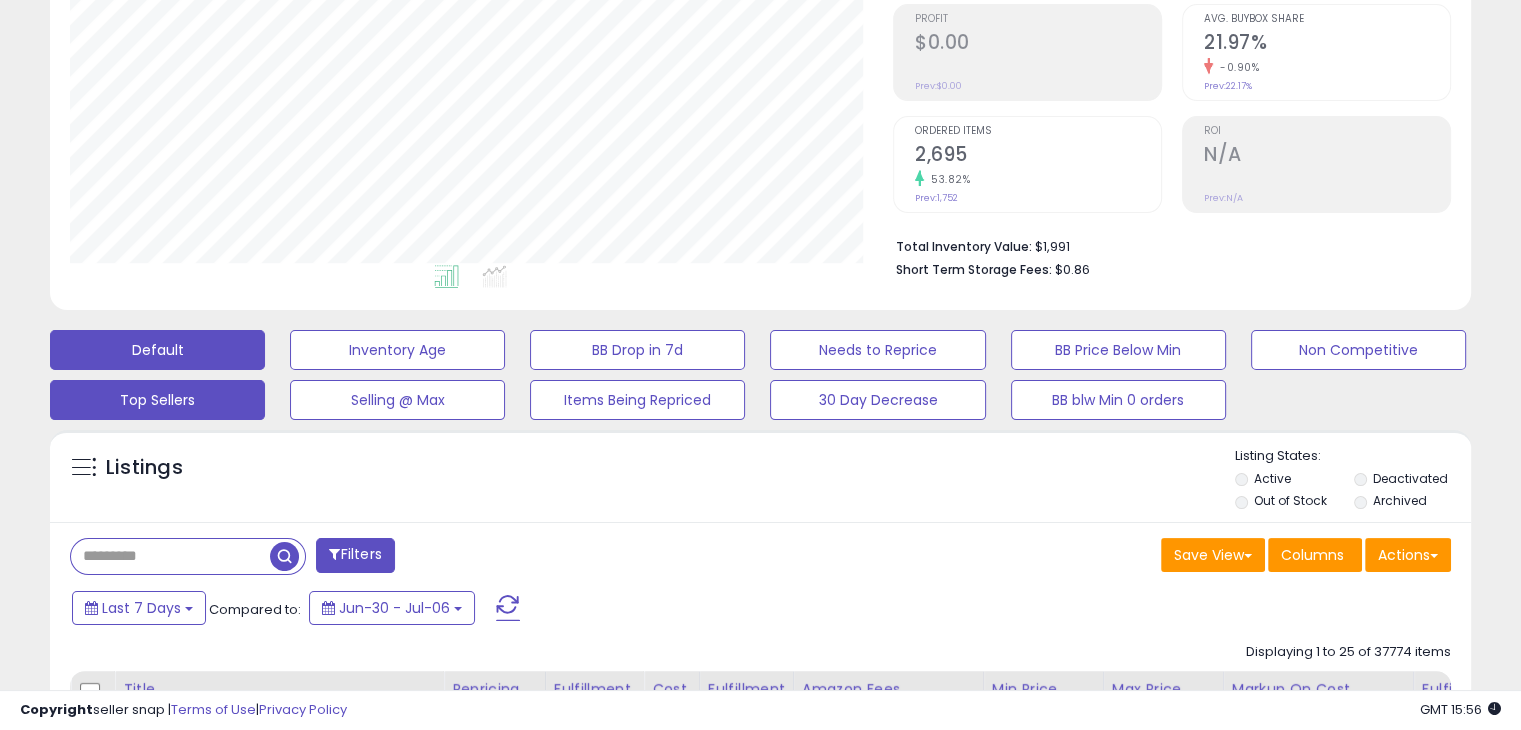 click on "Top Sellers" at bounding box center [397, 350] 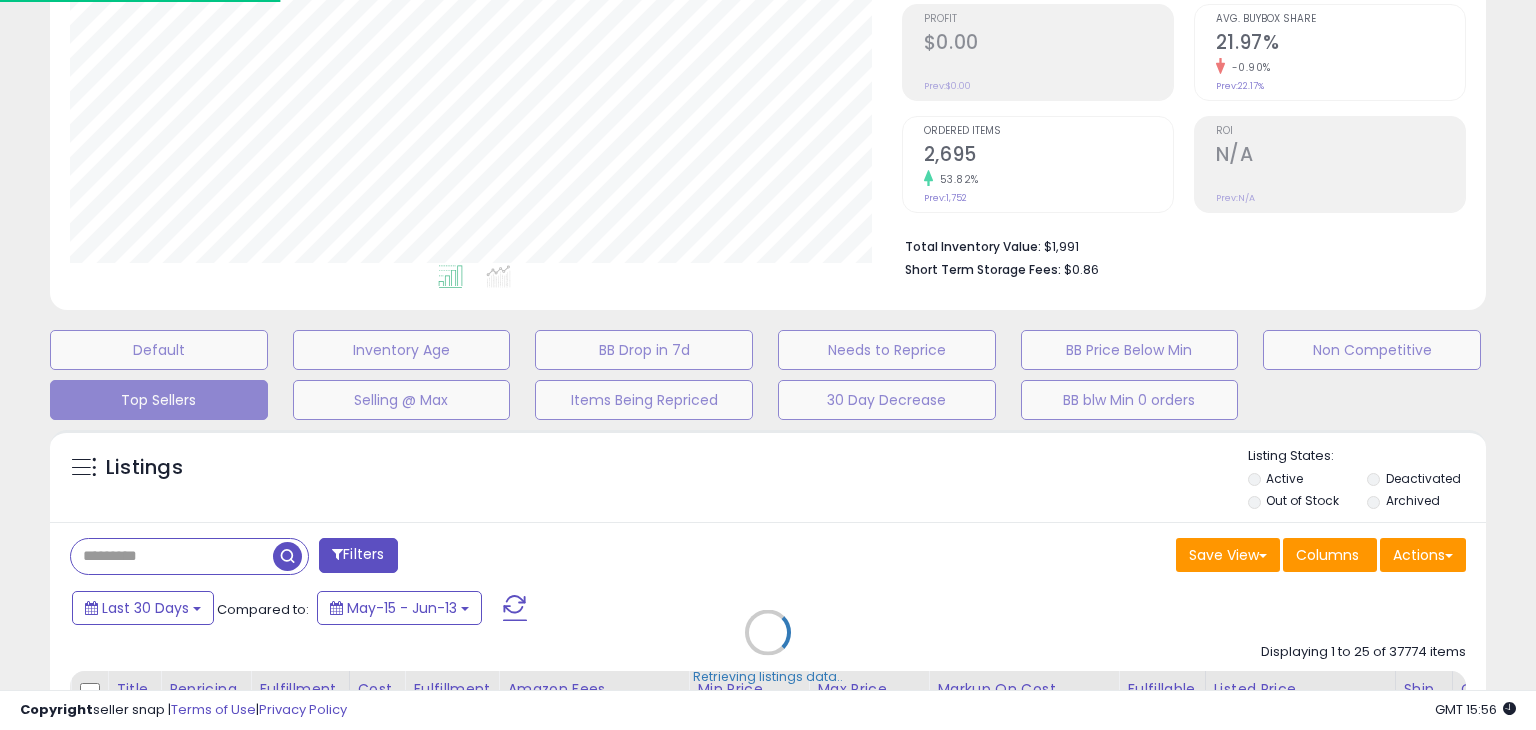 scroll, scrollTop: 999589, scrollLeft: 999168, axis: both 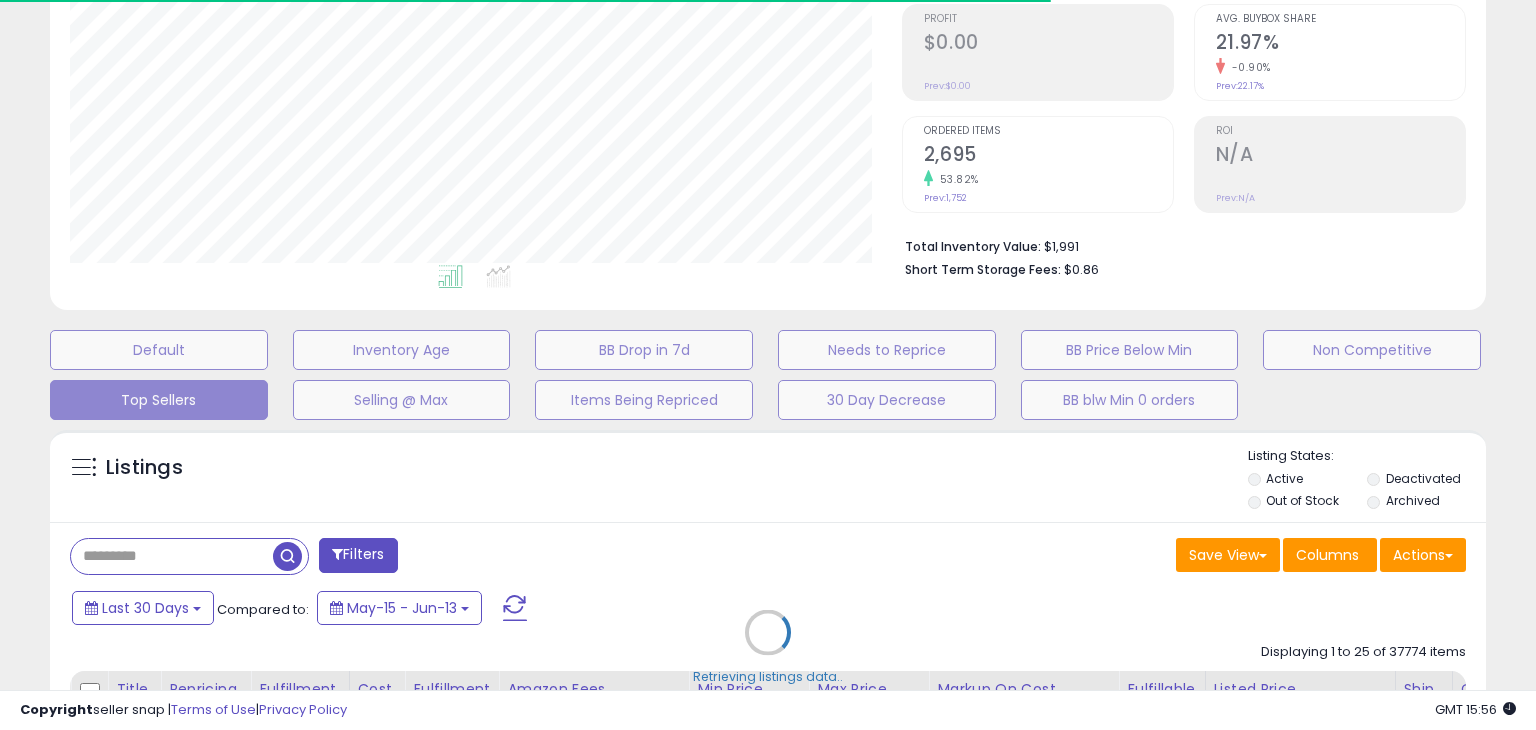 select on "**" 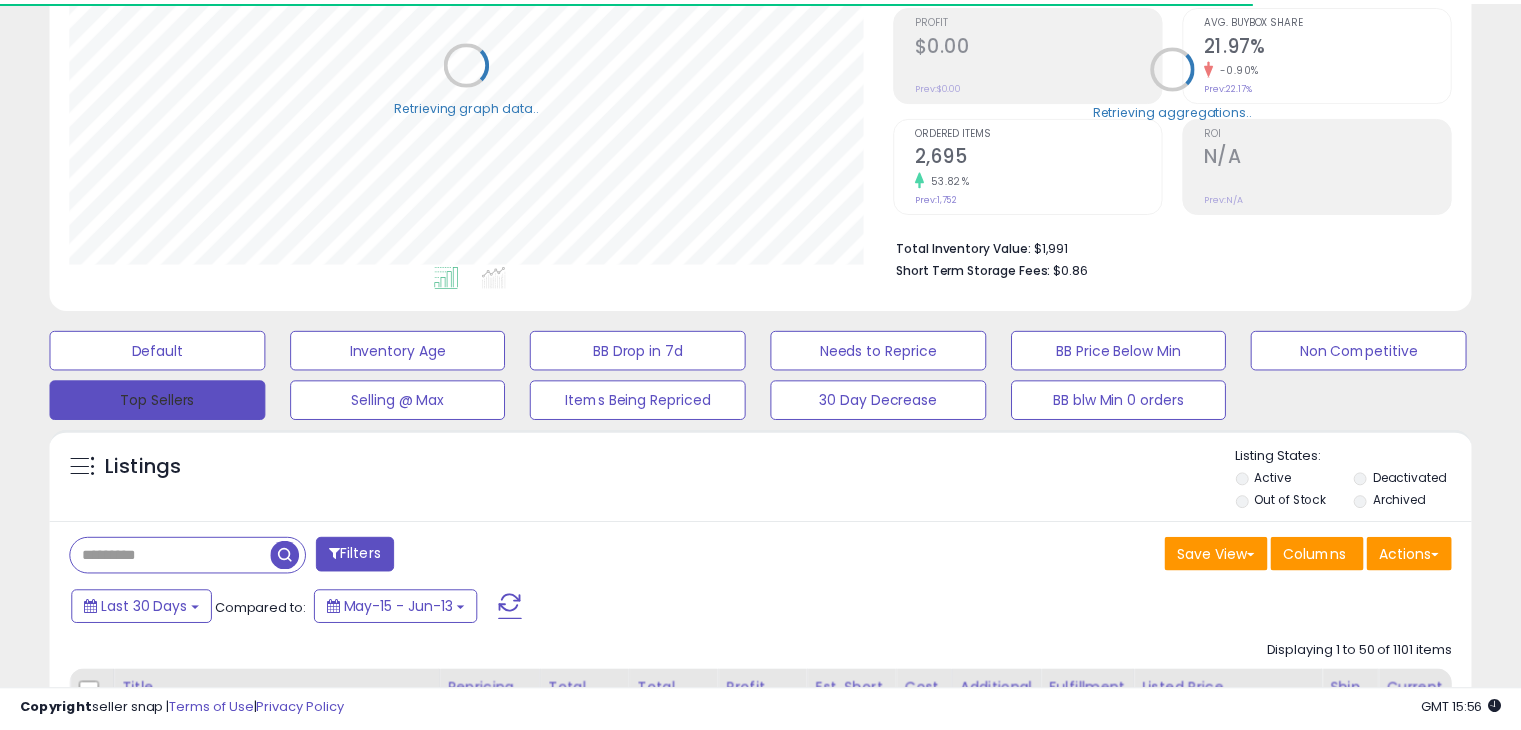 scroll, scrollTop: 104, scrollLeft: 0, axis: vertical 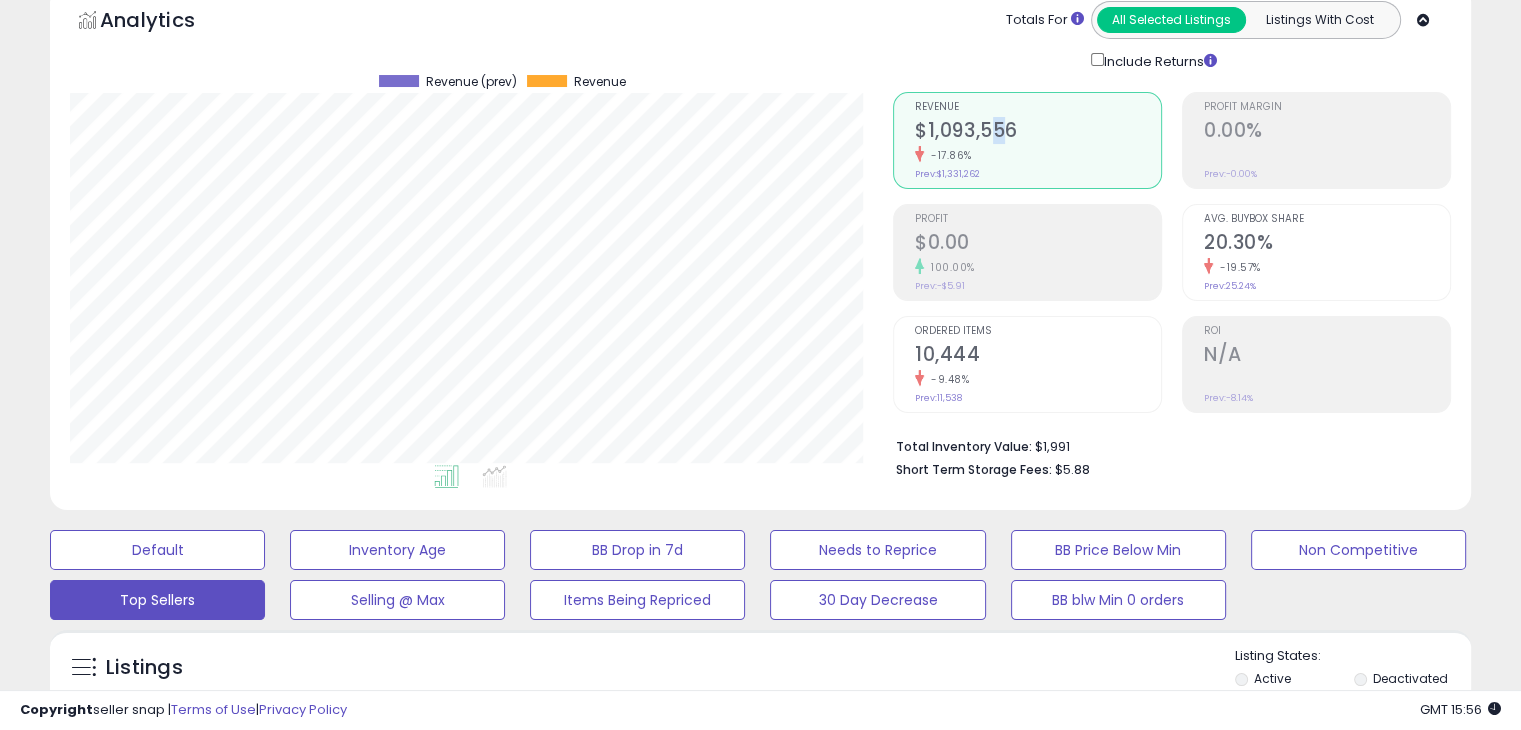 click on "$1,093,556" 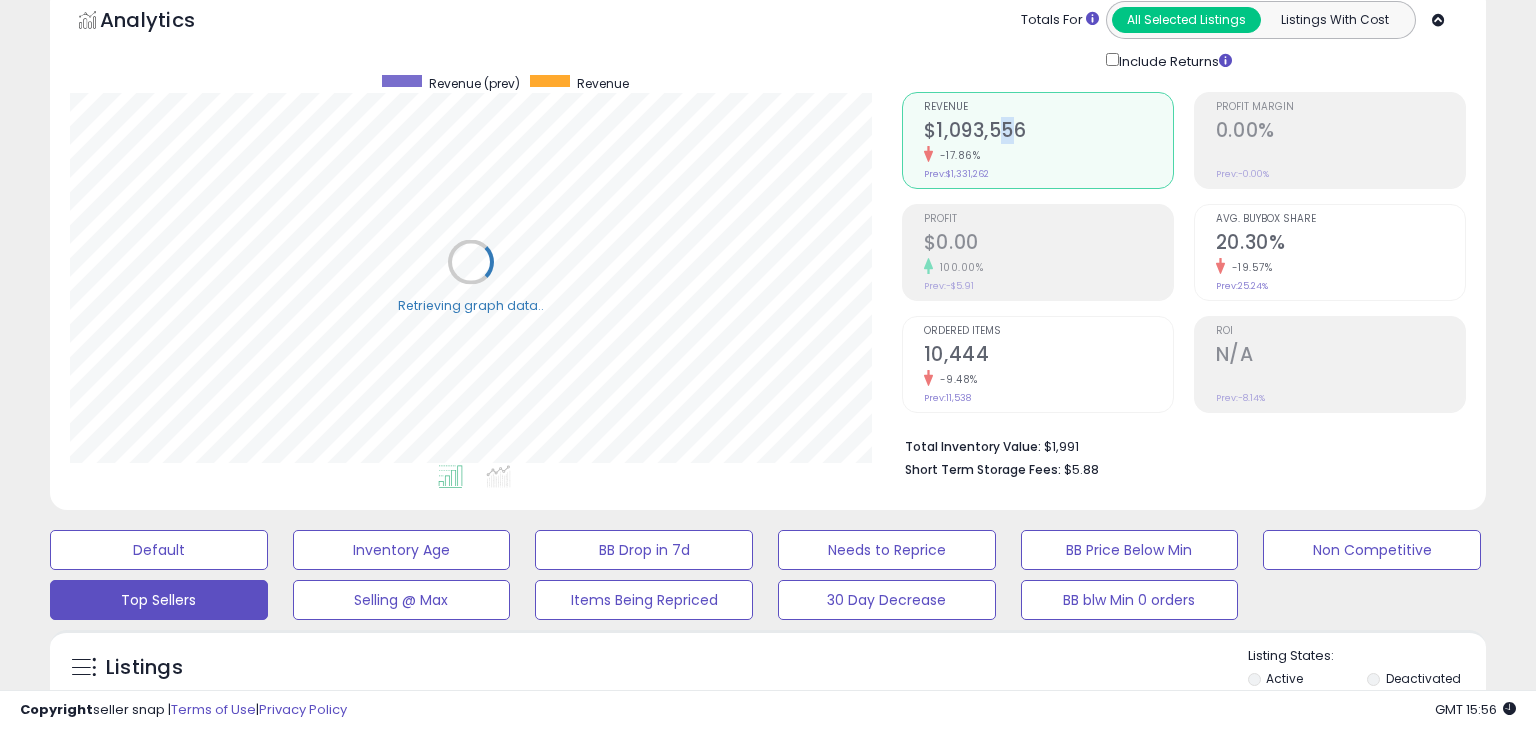 scroll, scrollTop: 999589, scrollLeft: 999168, axis: both 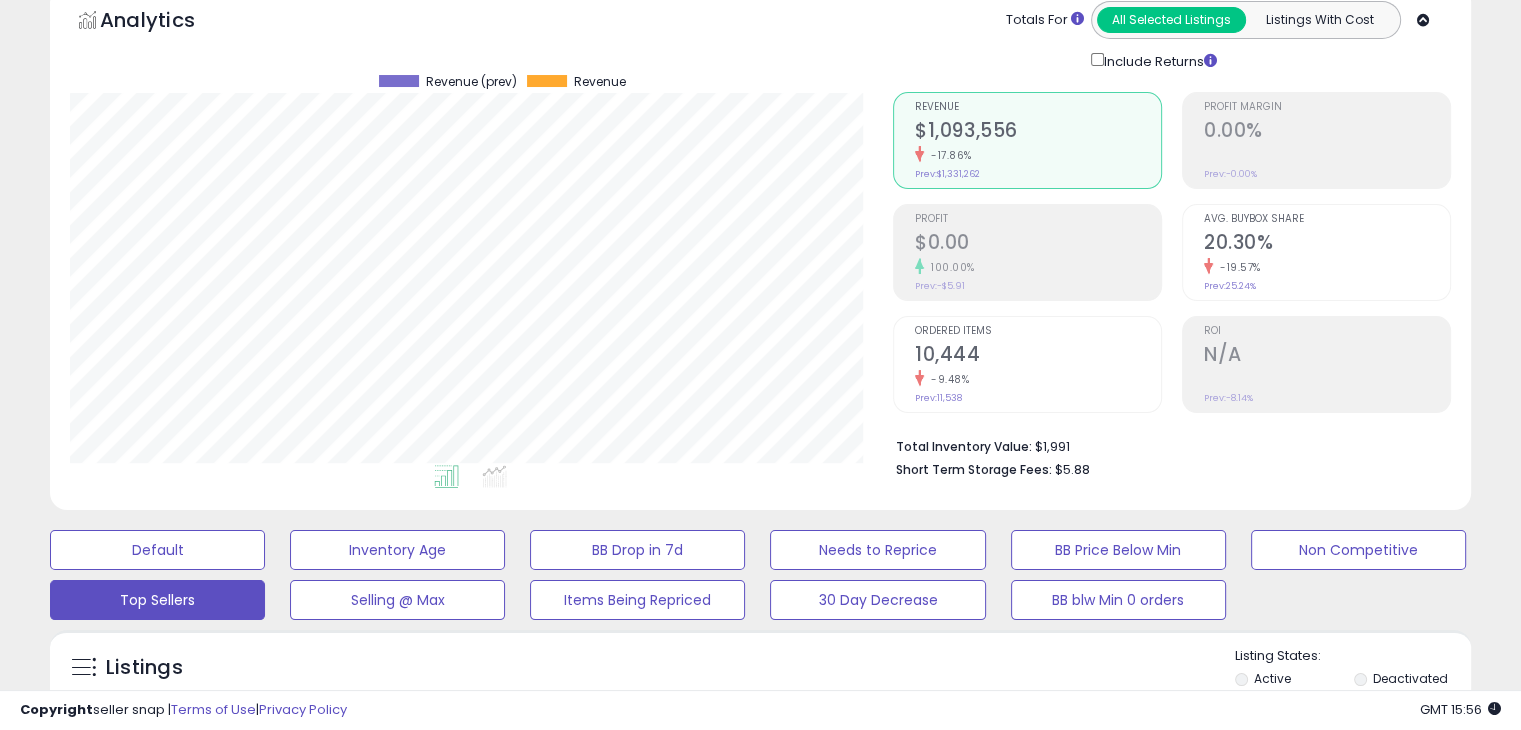 click on "10,444" at bounding box center [1038, 356] 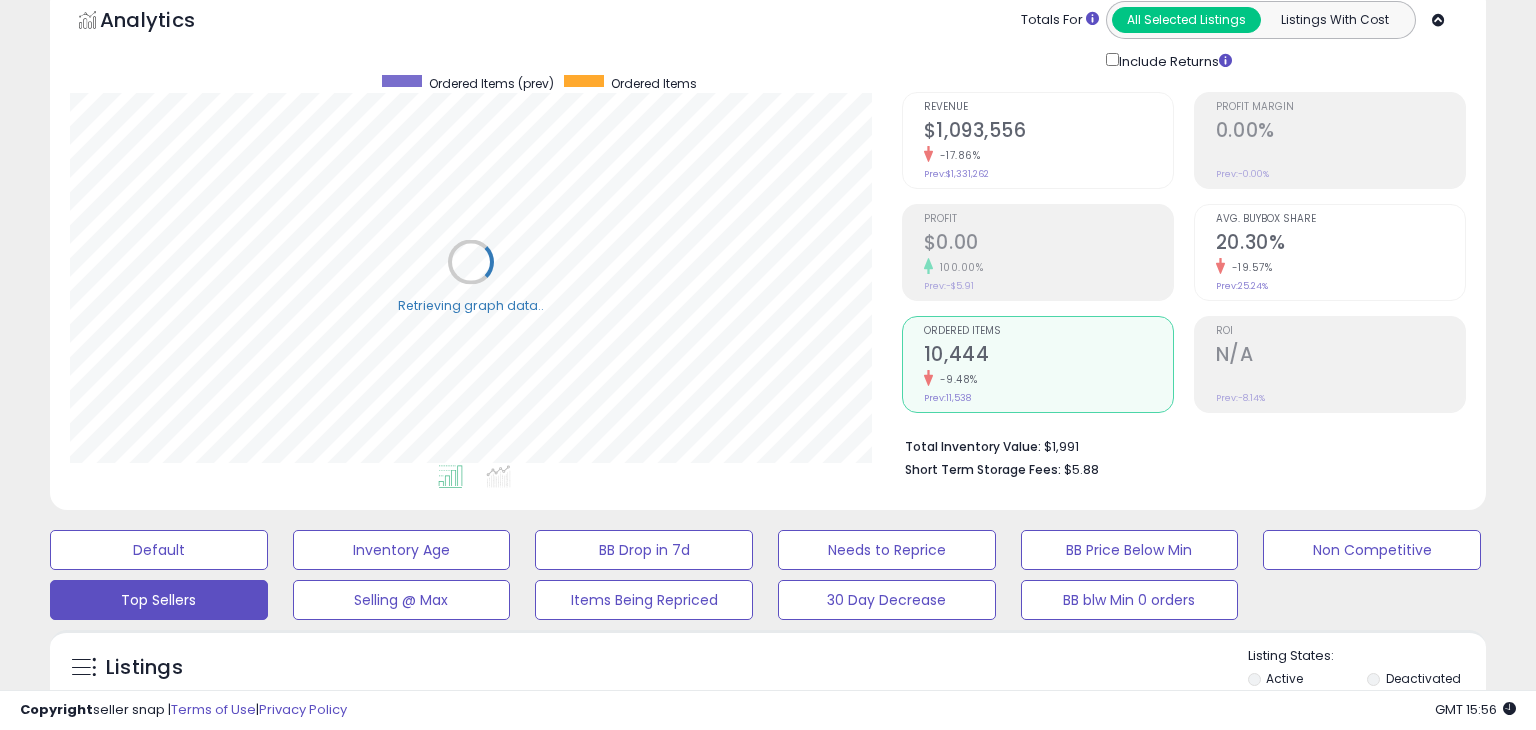 scroll, scrollTop: 999589, scrollLeft: 999168, axis: both 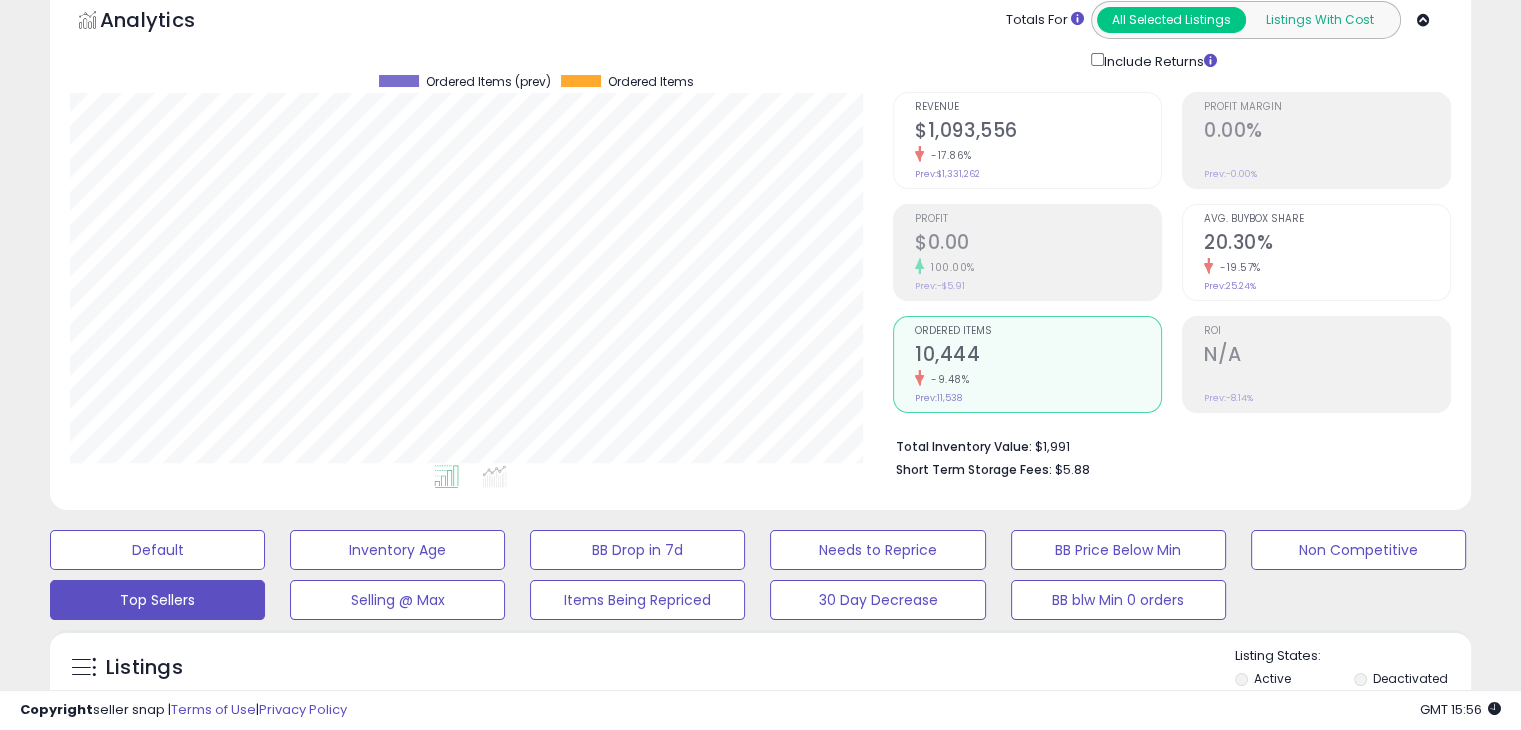 click on "Listings With Cost" at bounding box center (1319, 20) 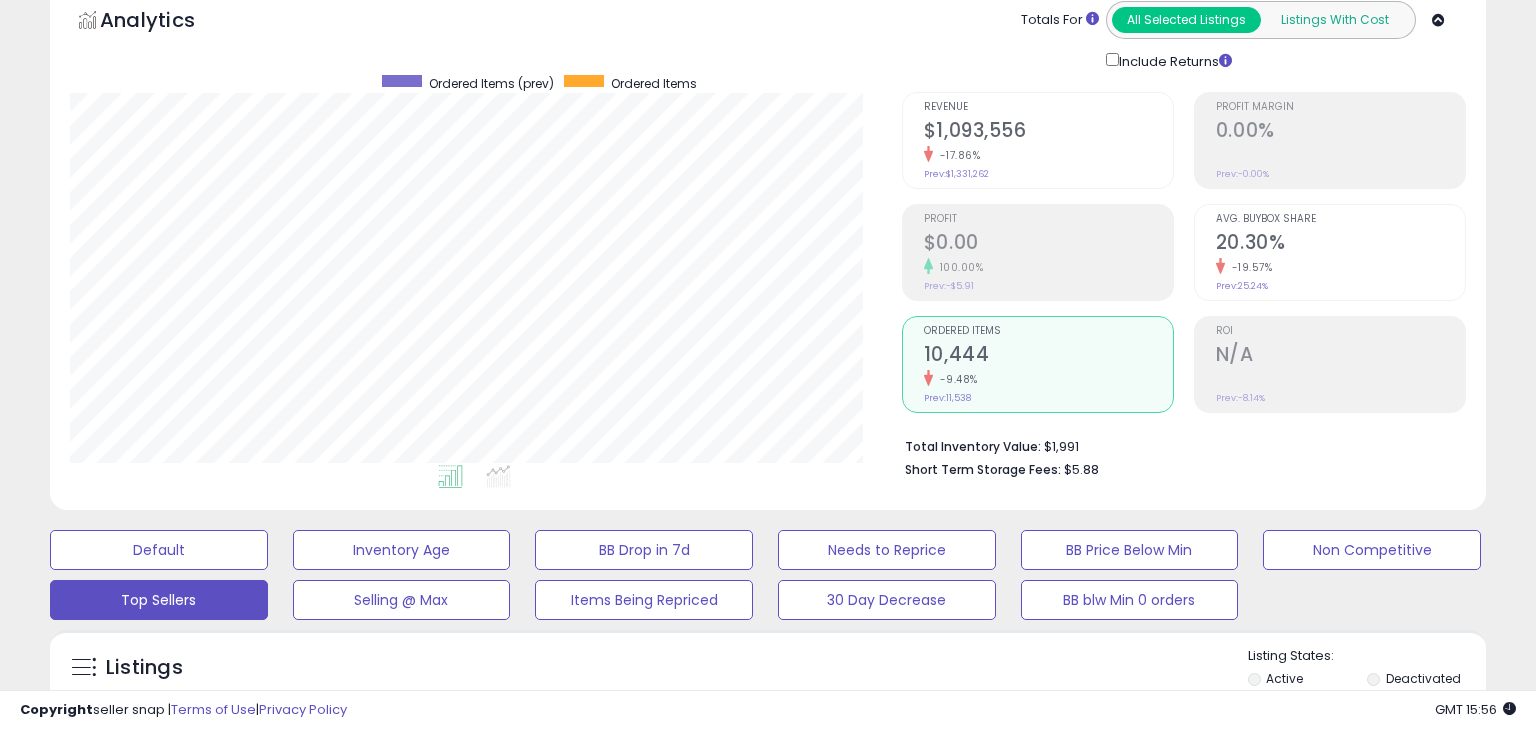 scroll, scrollTop: 999589, scrollLeft: 999168, axis: both 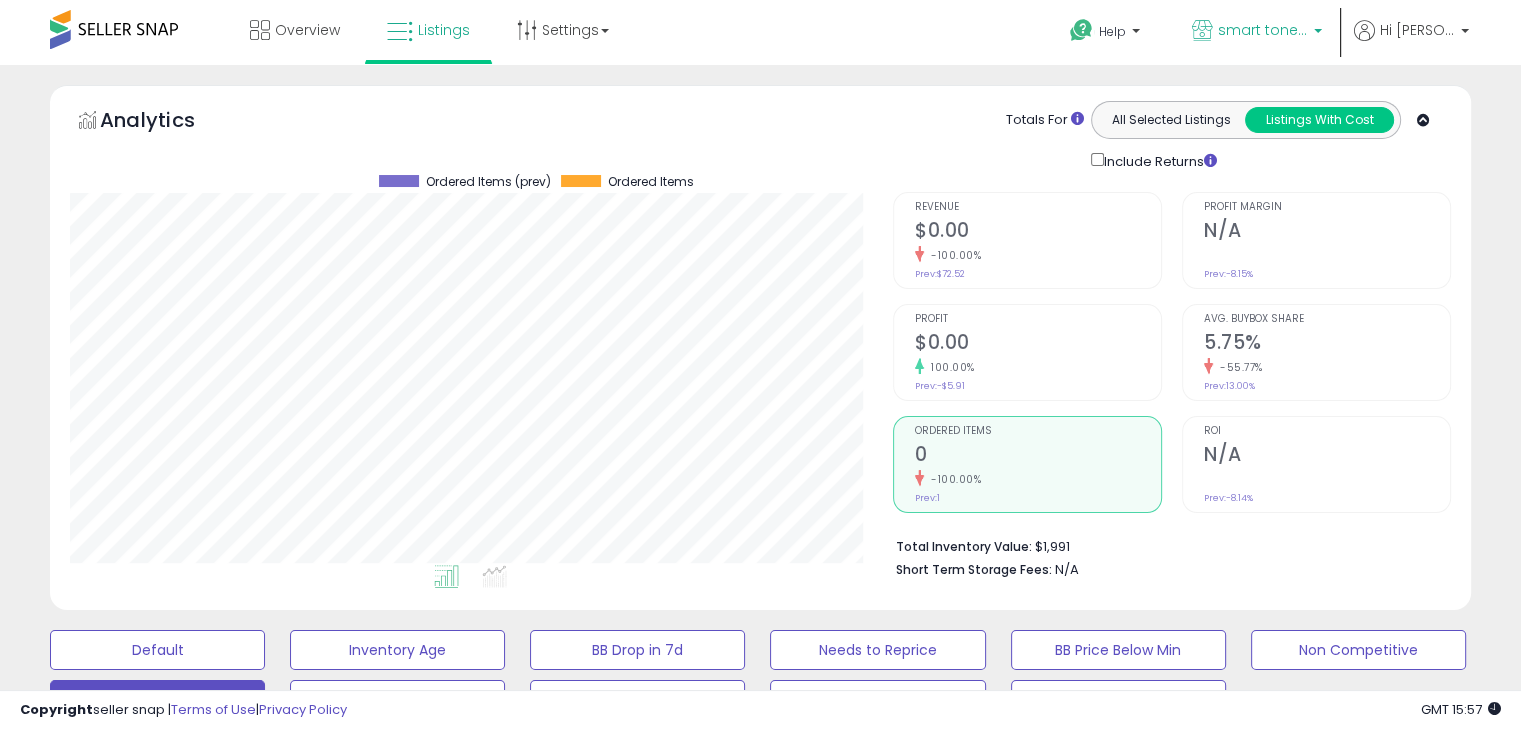click on "smart toners" at bounding box center (1263, 30) 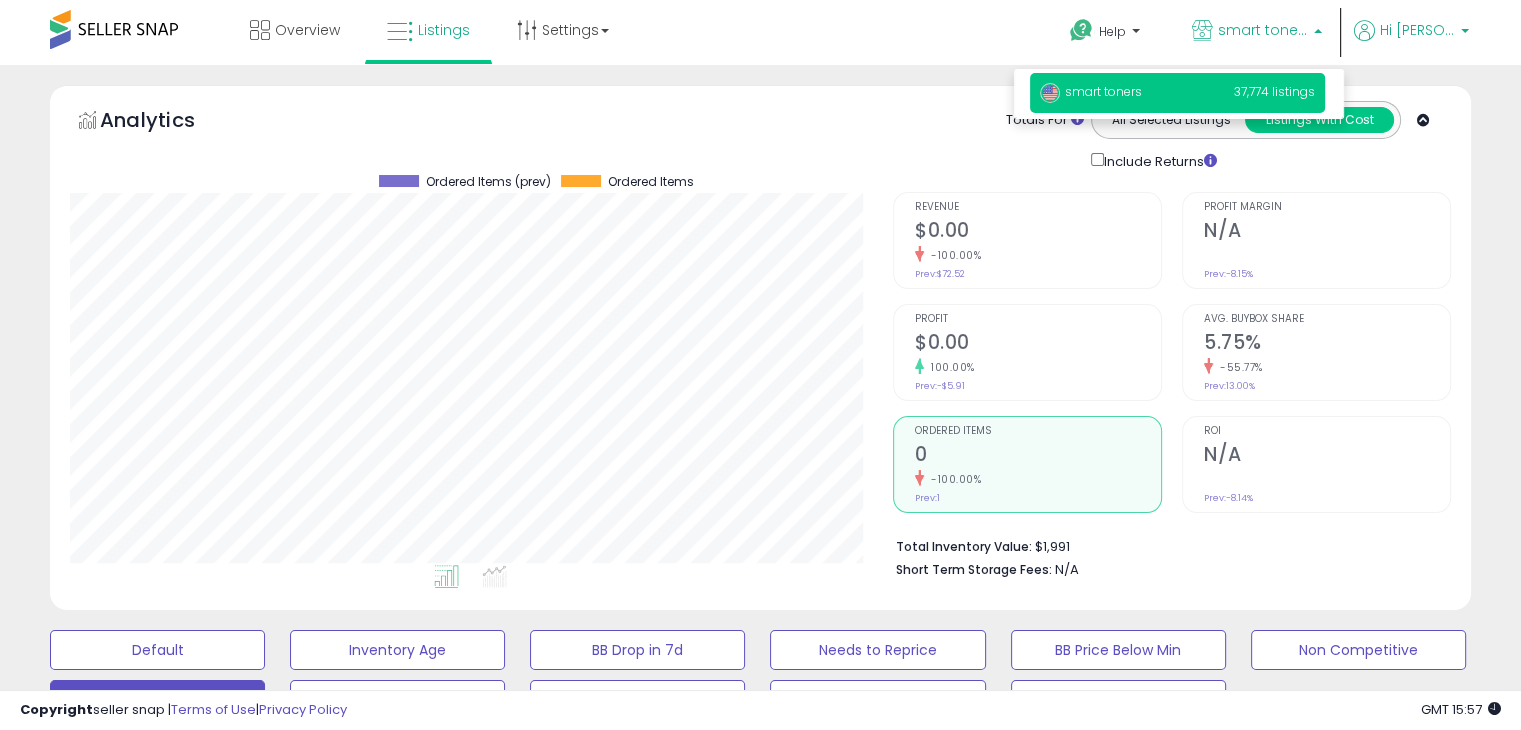 click on "Hi [PERSON]" at bounding box center [1411, 32] 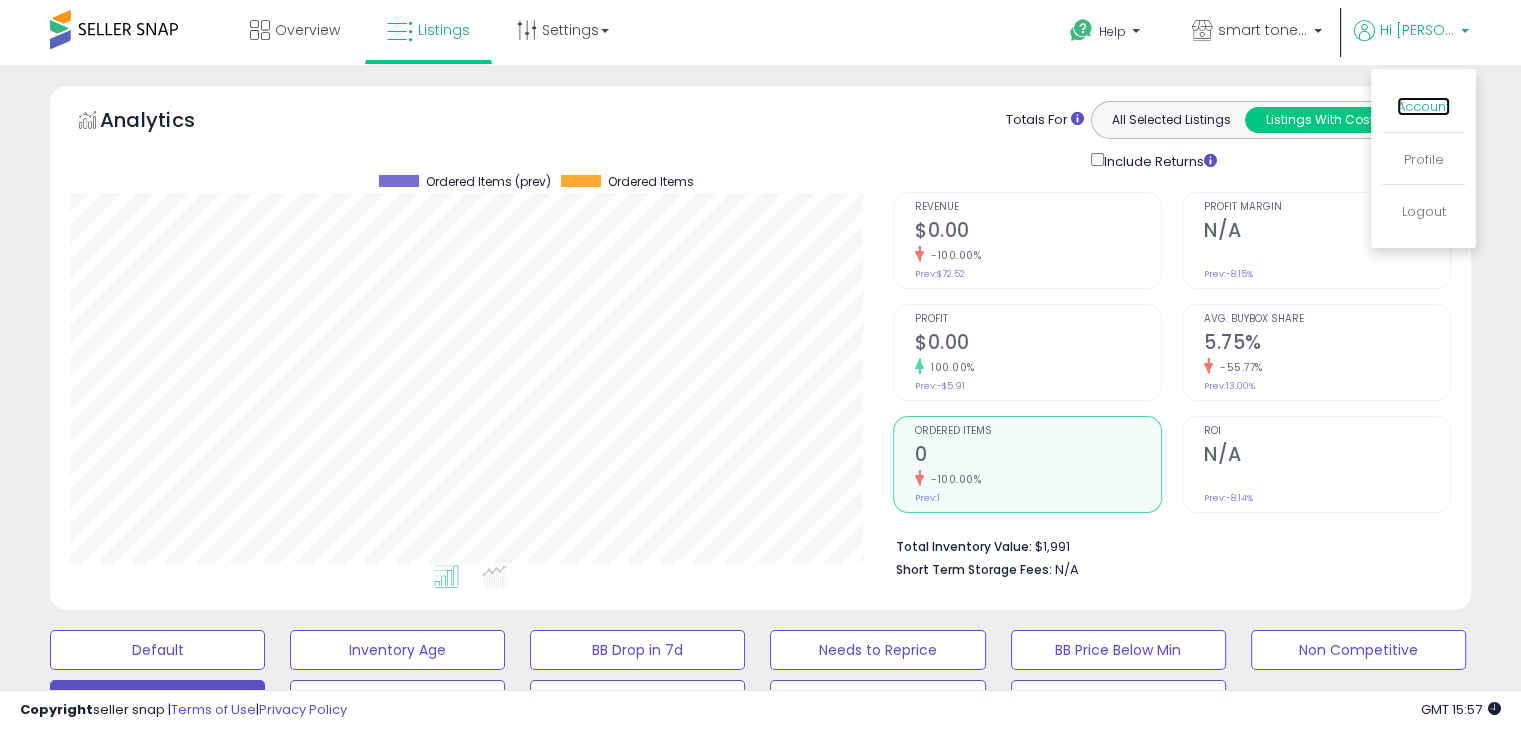 click on "Account" at bounding box center (1423, 106) 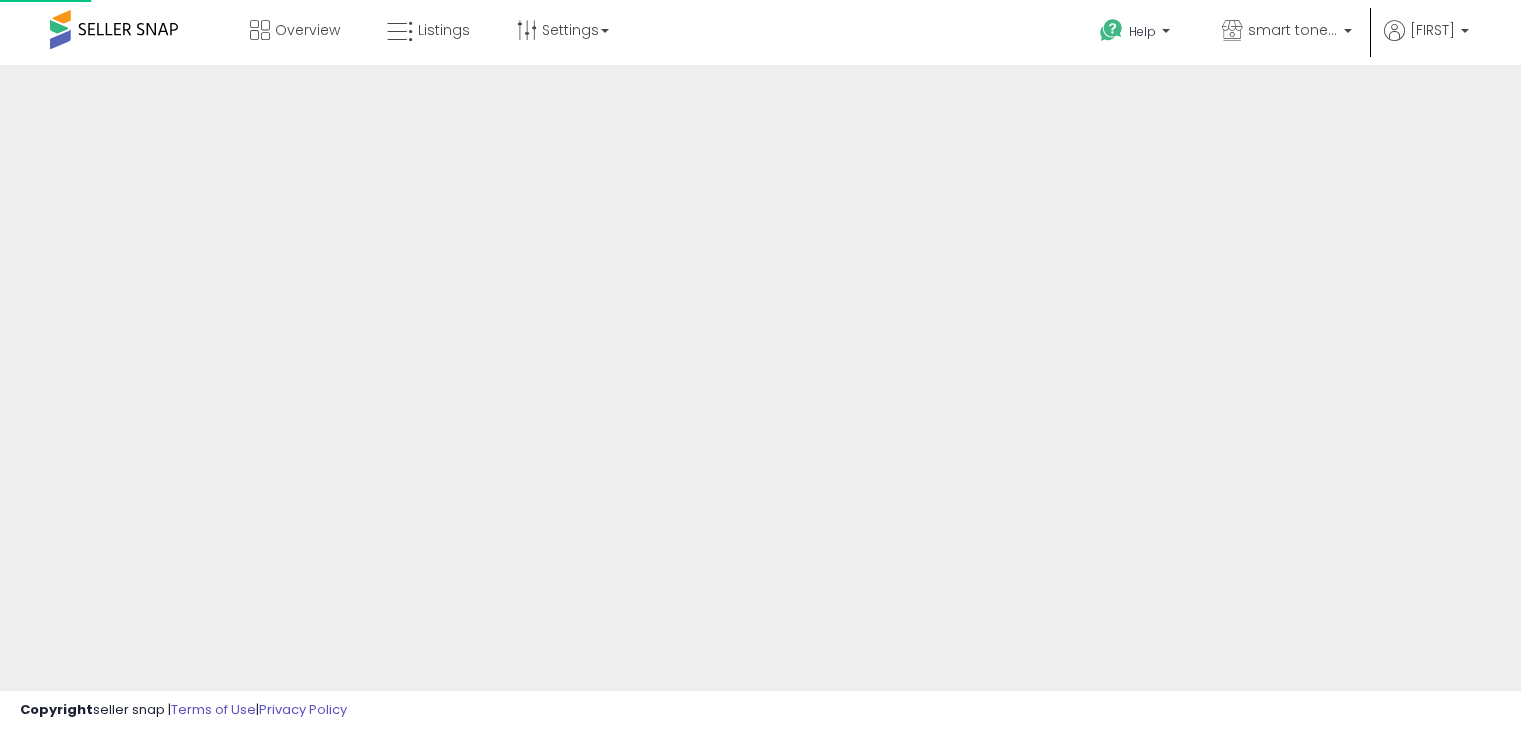 scroll, scrollTop: 0, scrollLeft: 0, axis: both 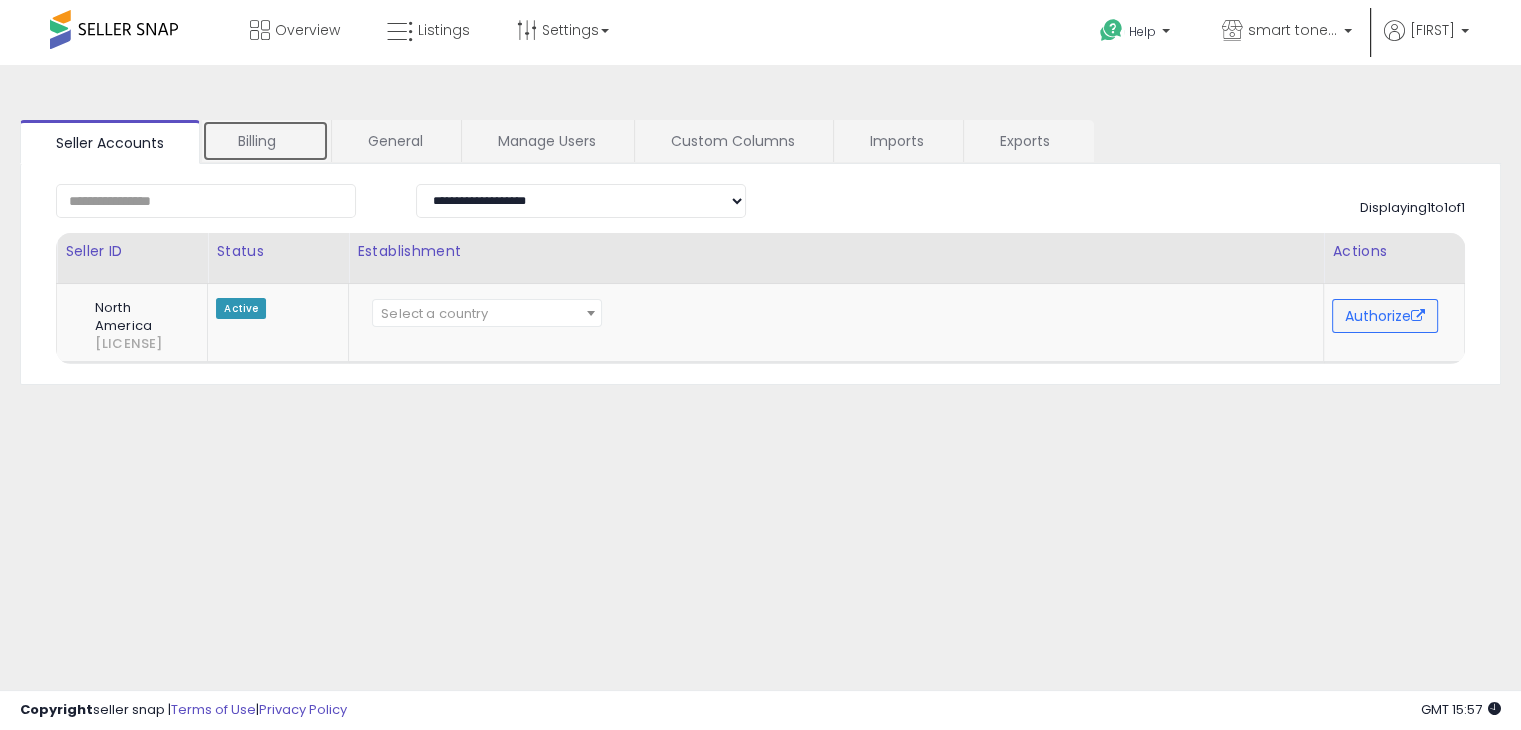 click on "Billing" at bounding box center (265, 141) 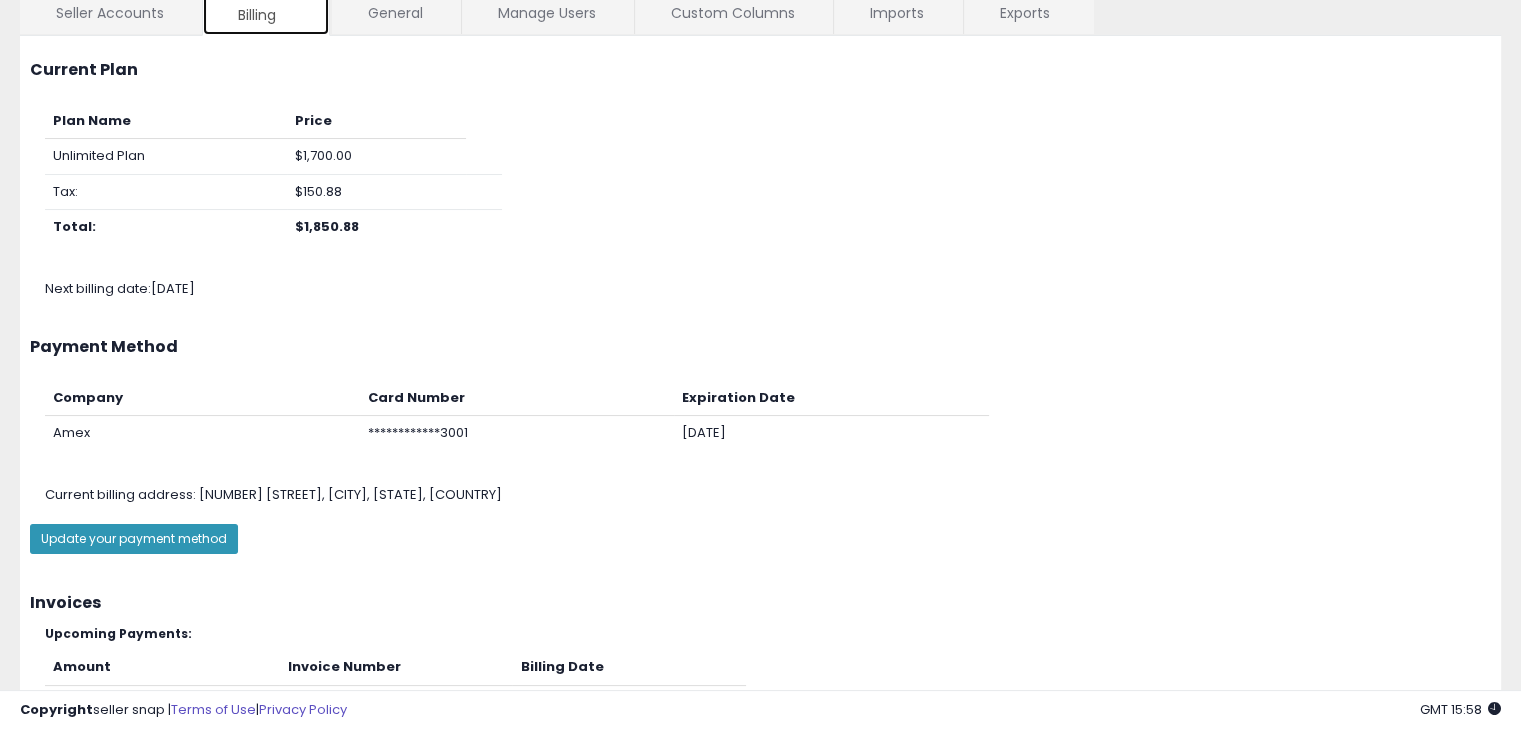 scroll, scrollTop: 0, scrollLeft: 0, axis: both 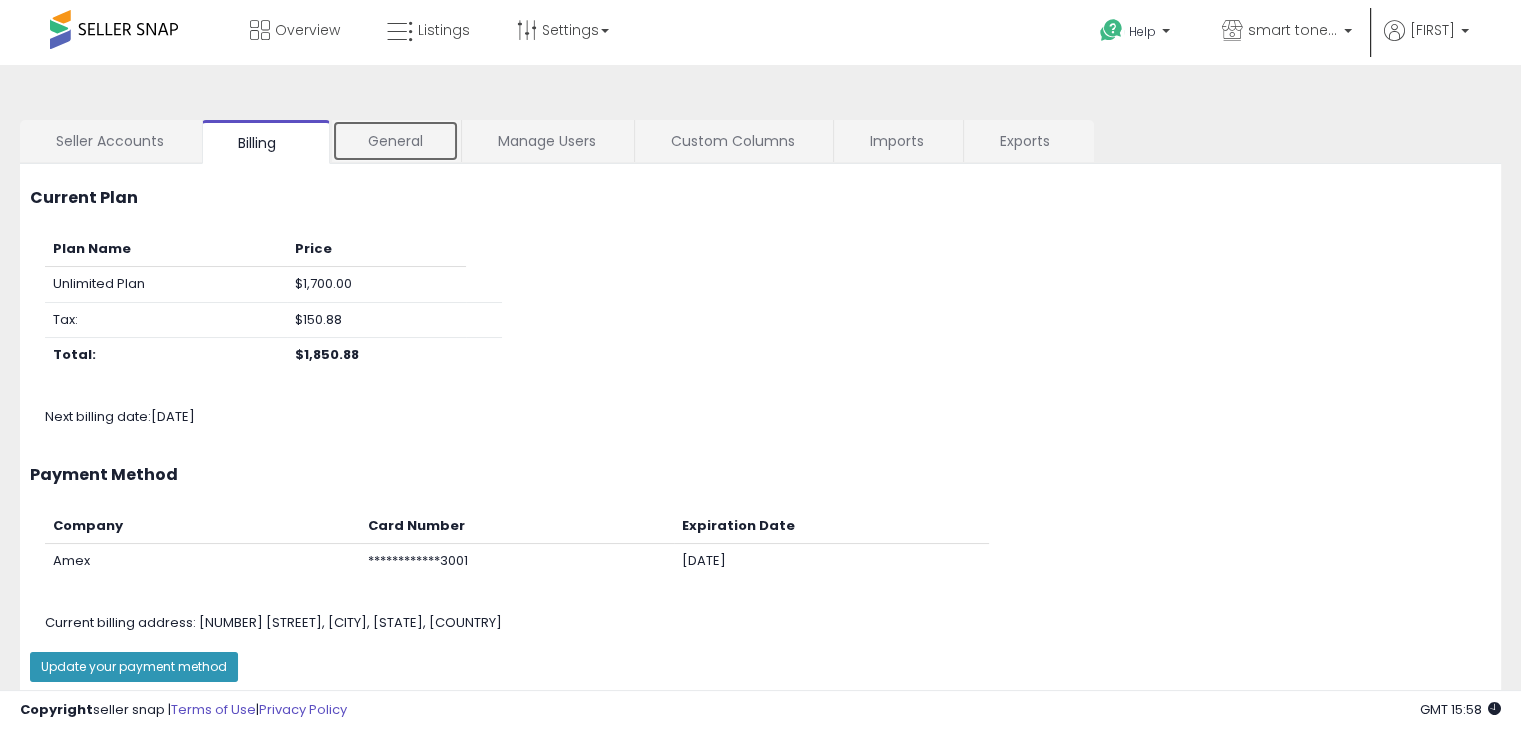 click on "General" at bounding box center (395, 141) 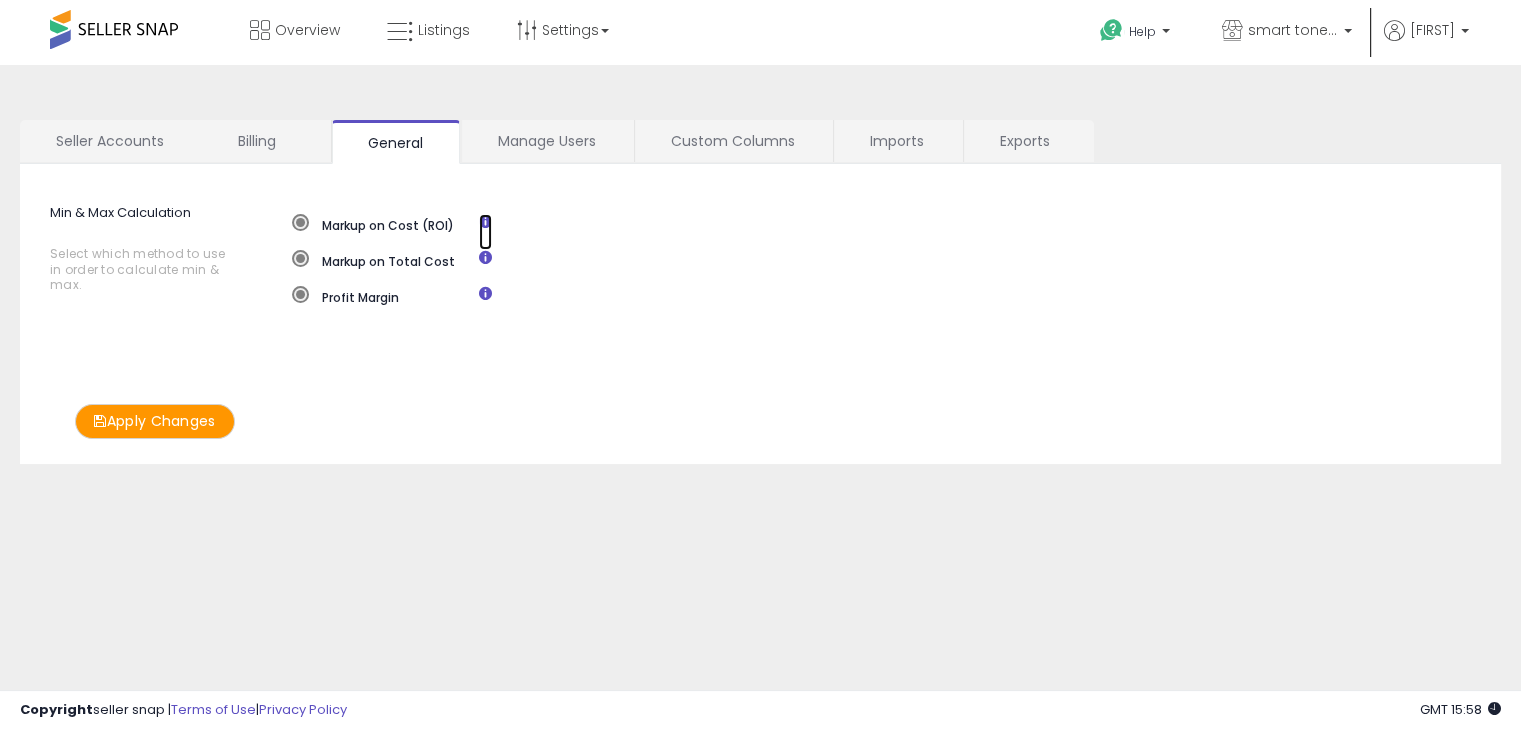 click at bounding box center [485, 221] 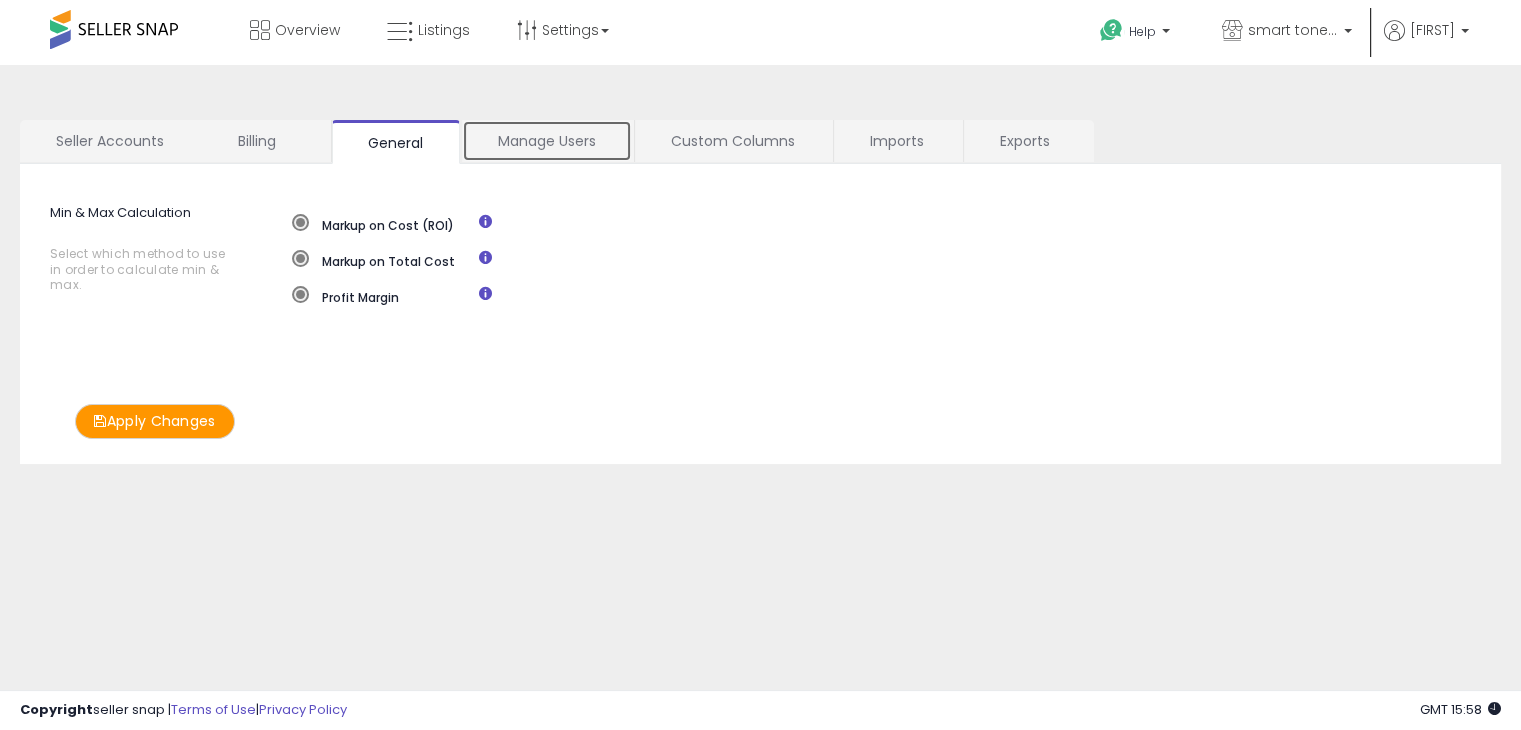 click on "Manage Users" at bounding box center (547, 141) 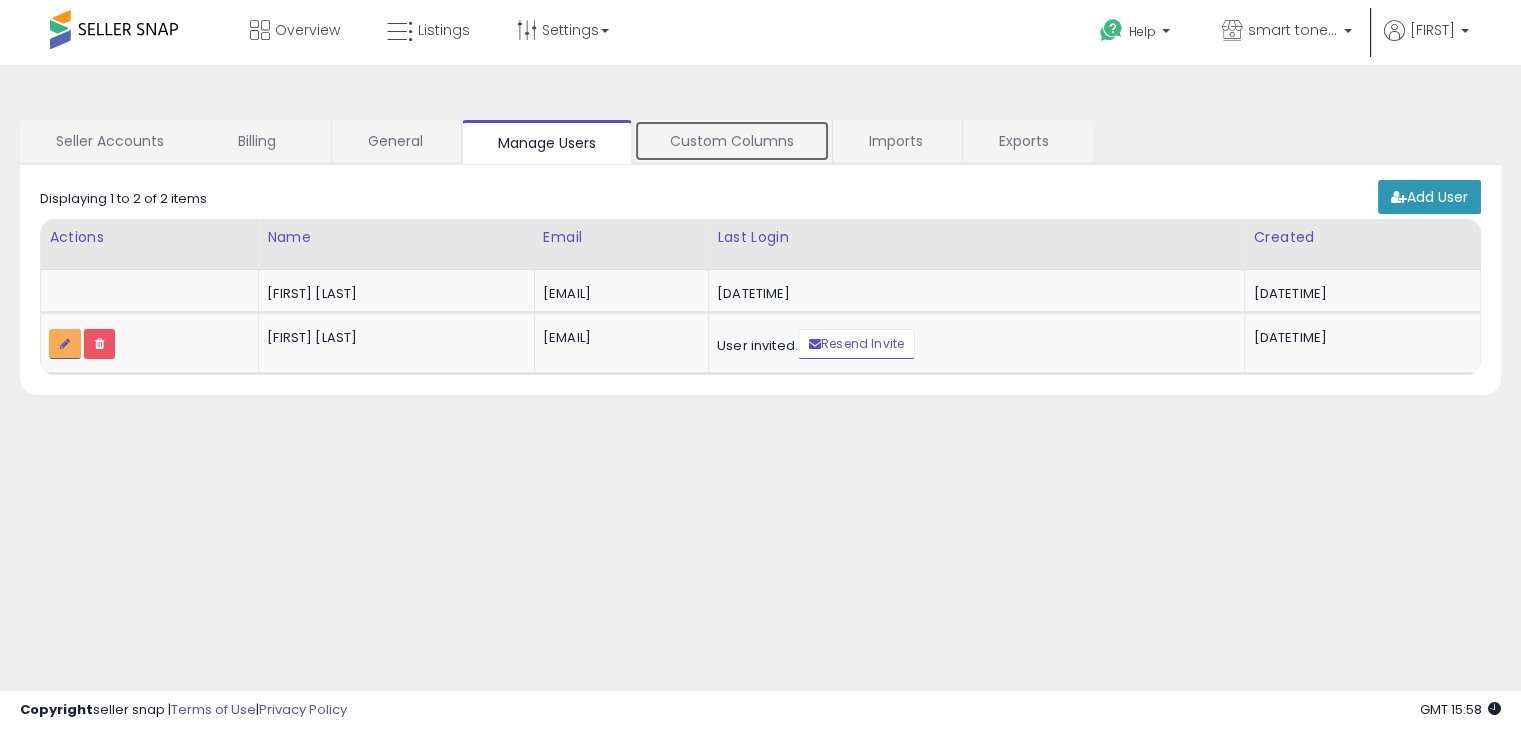 click on "Custom Columns" at bounding box center (732, 141) 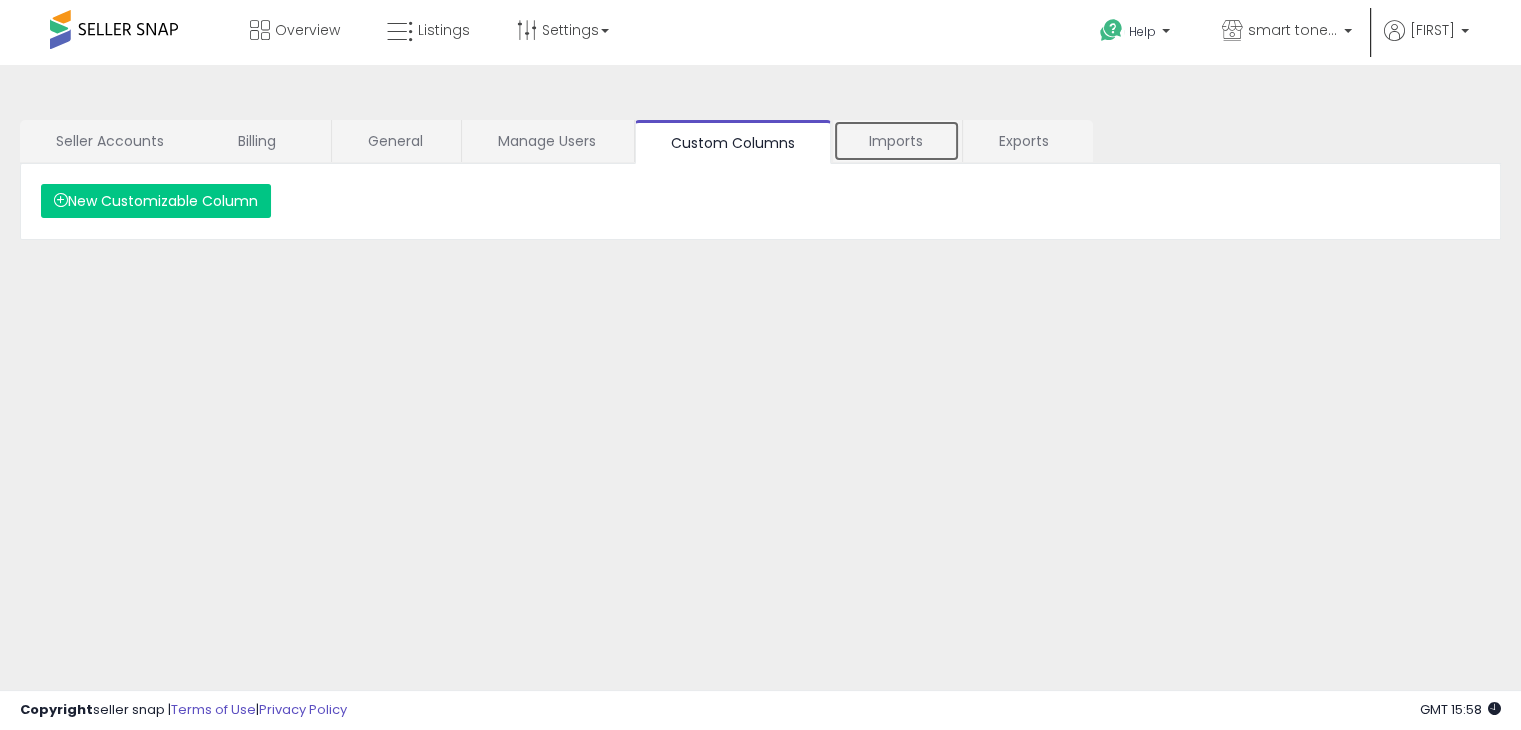 click on "Imports" at bounding box center (896, 141) 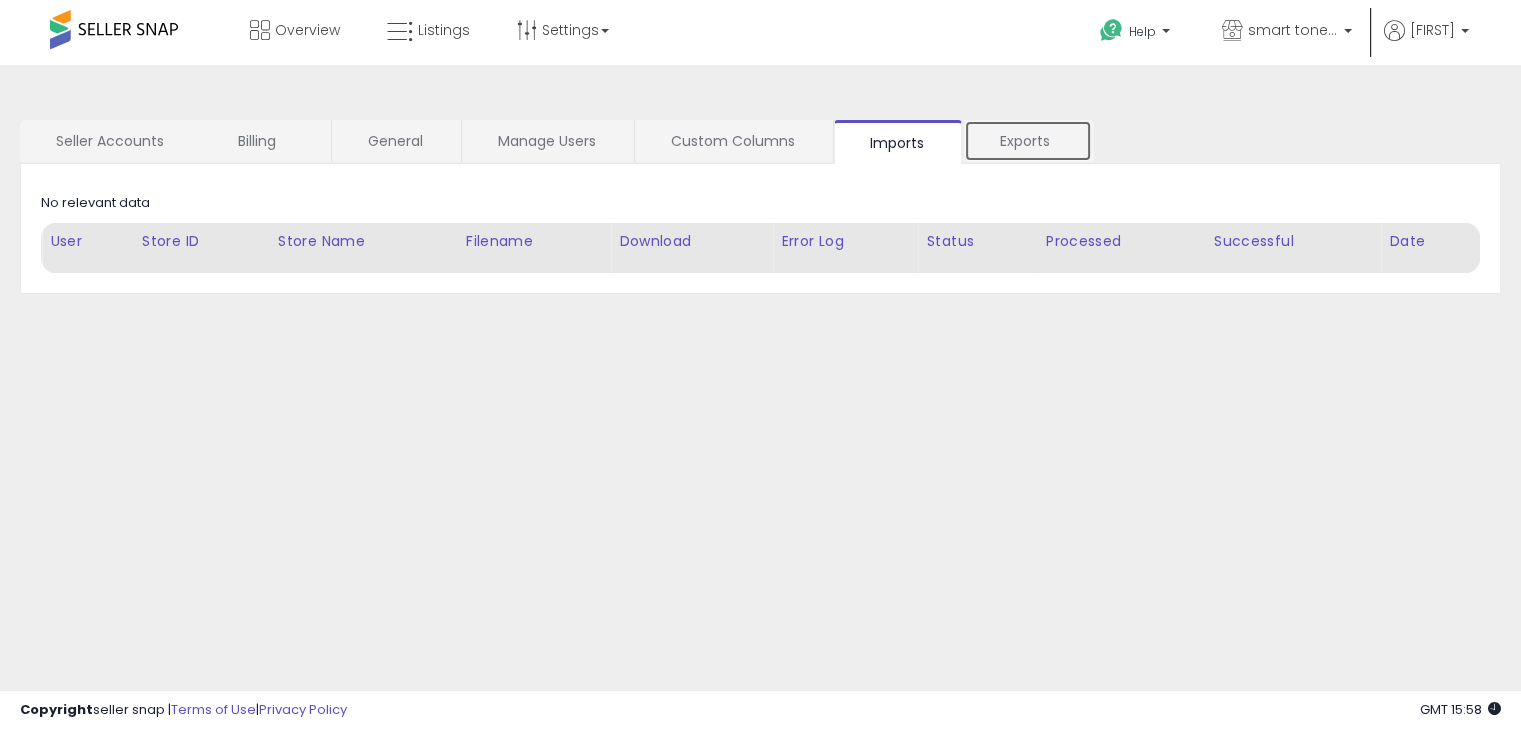 click on "Exports" at bounding box center [1028, 141] 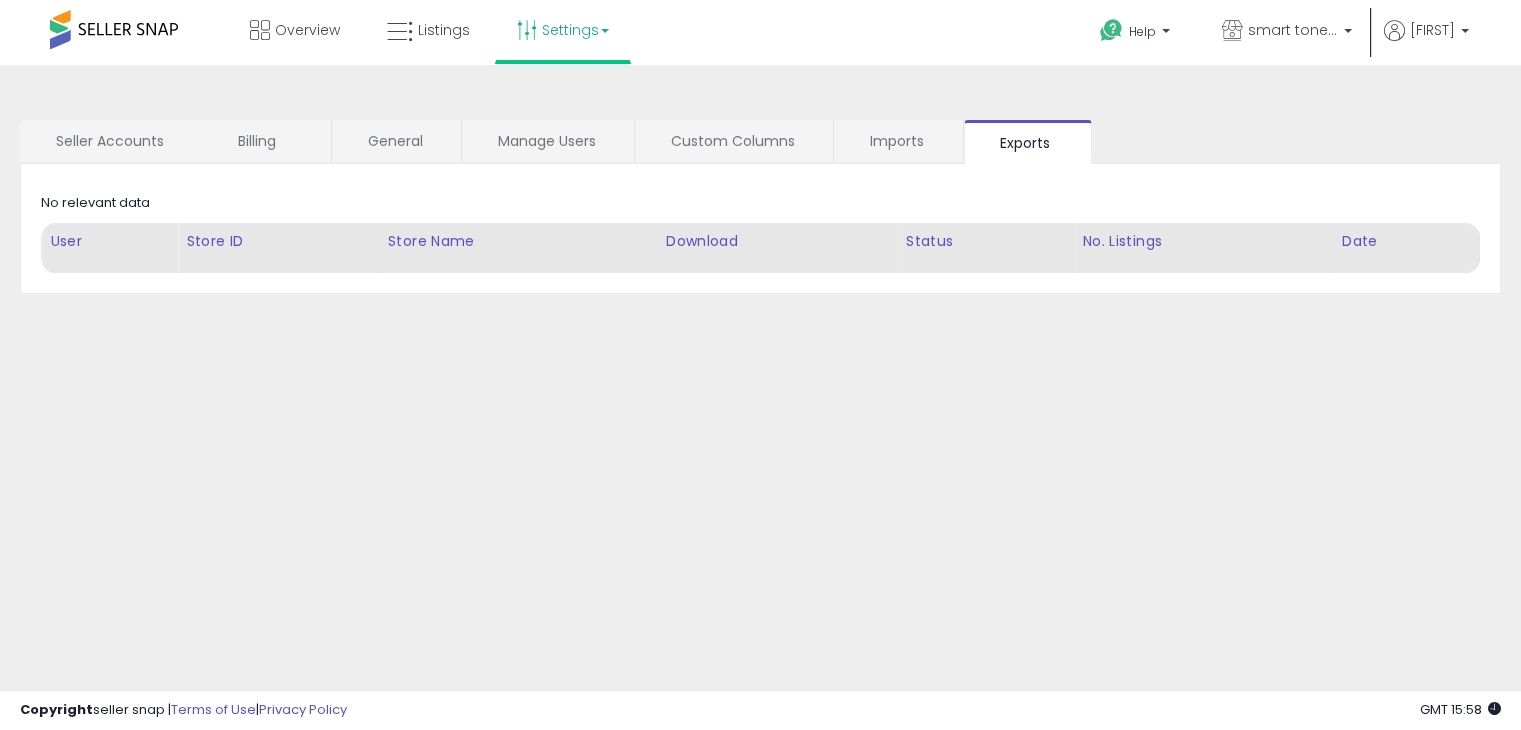 click on "Settings" at bounding box center [563, 30] 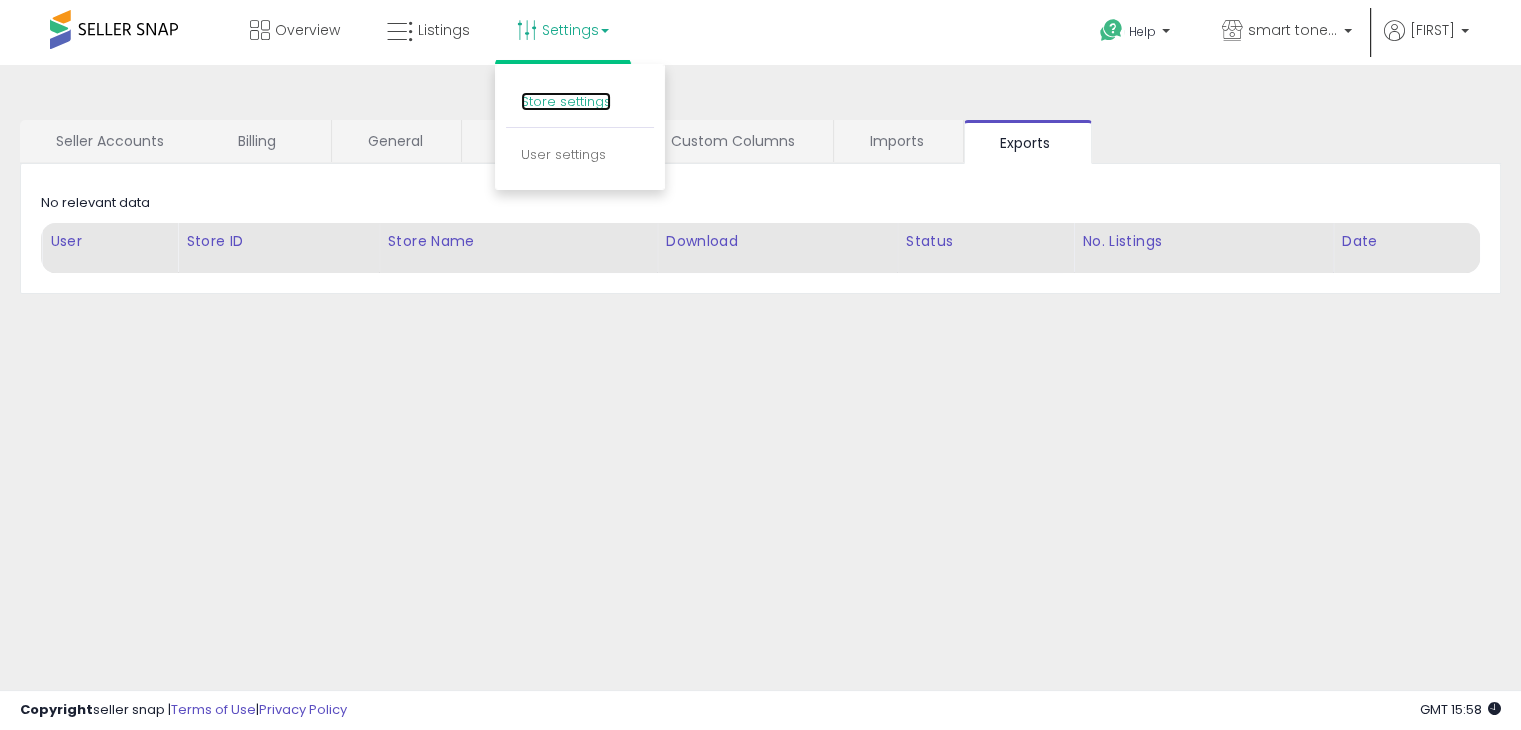 click on "Store
settings" at bounding box center (566, 101) 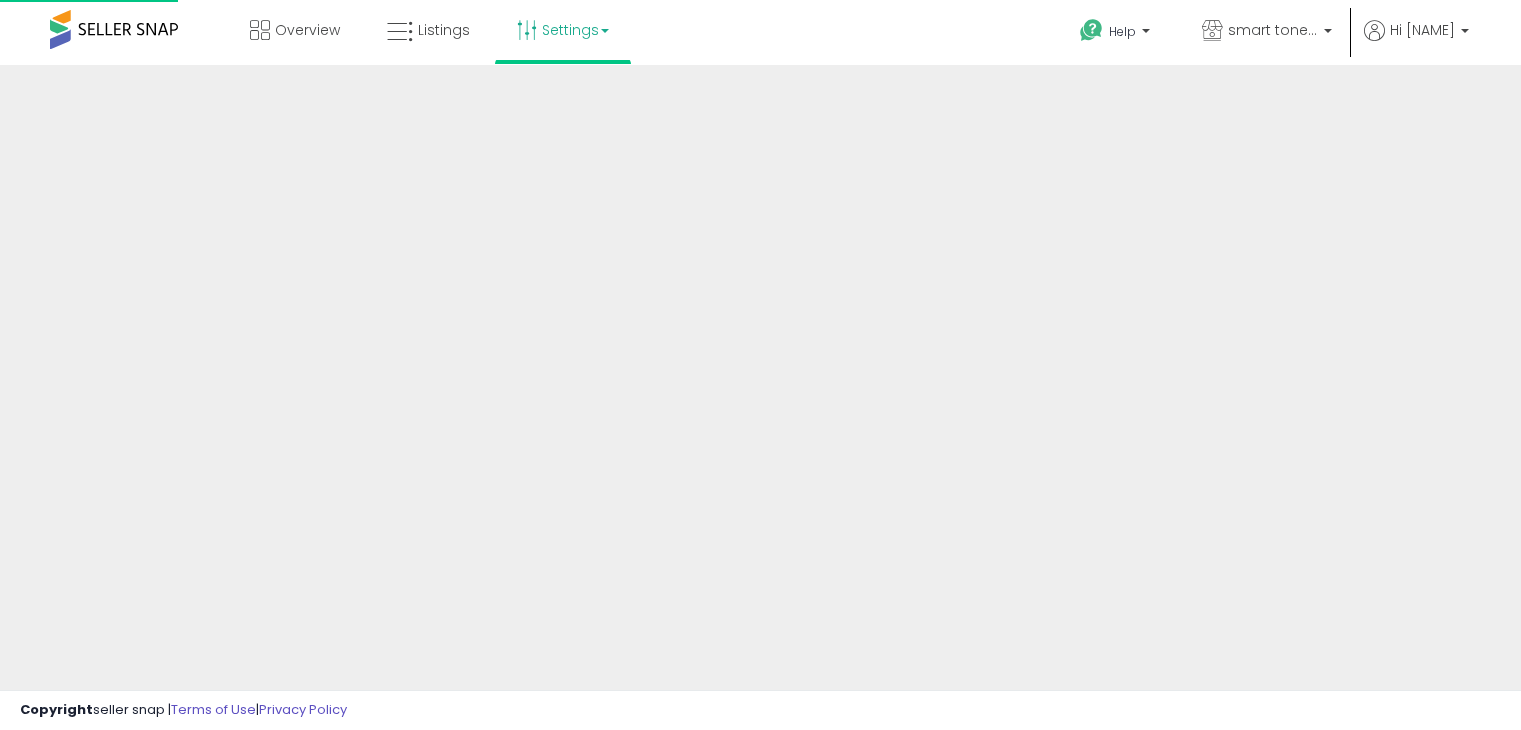 scroll, scrollTop: 0, scrollLeft: 0, axis: both 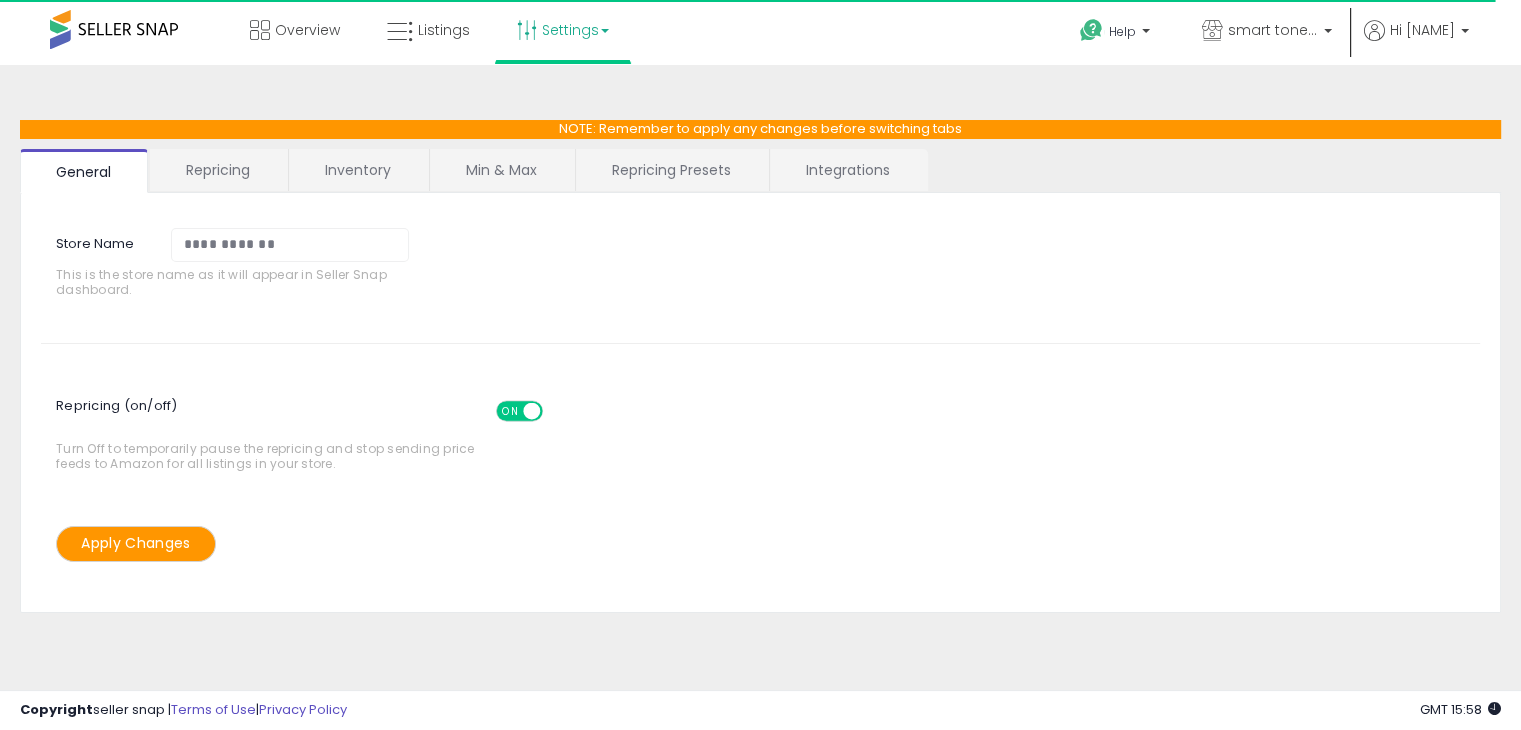 click on "Repricing" at bounding box center (218, 170) 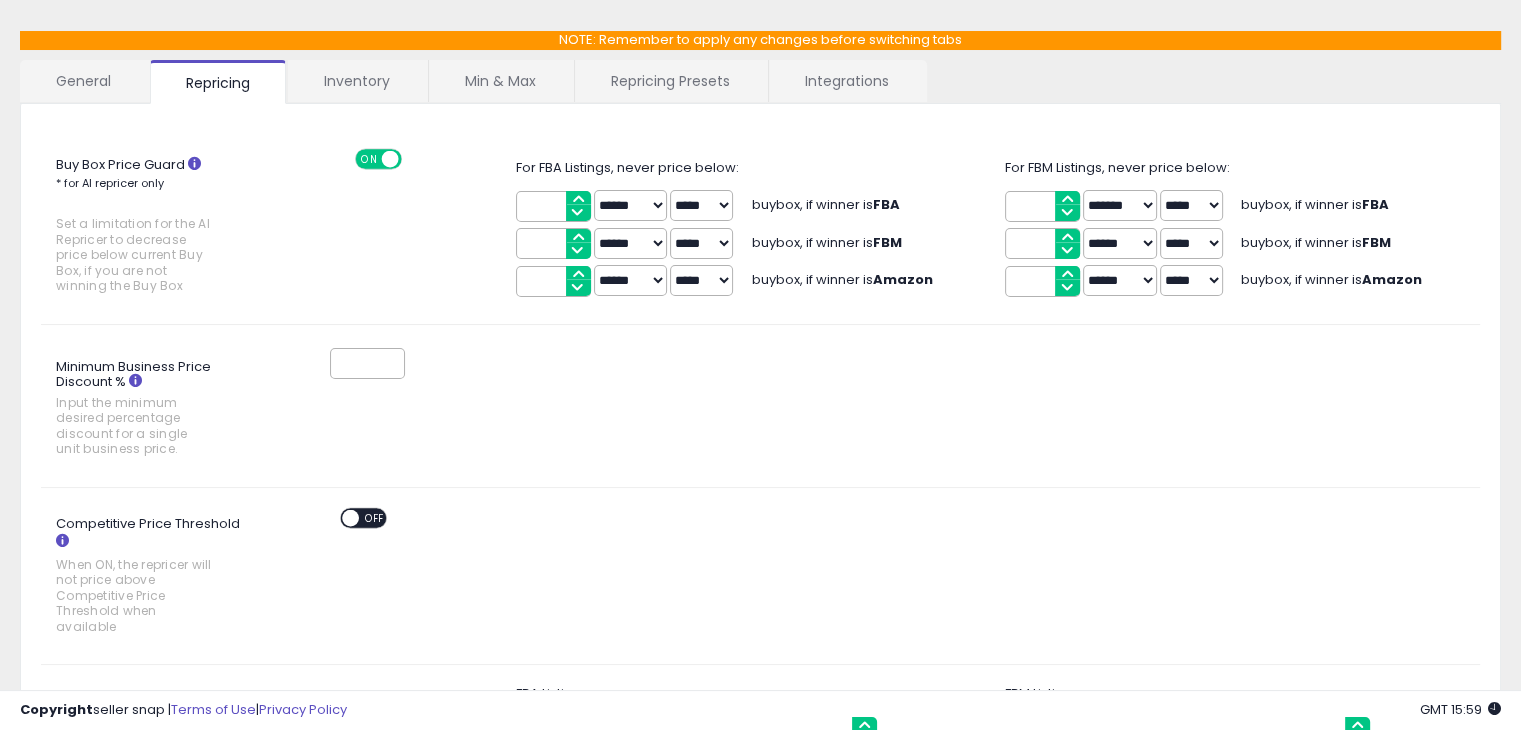 scroll, scrollTop: 0, scrollLeft: 0, axis: both 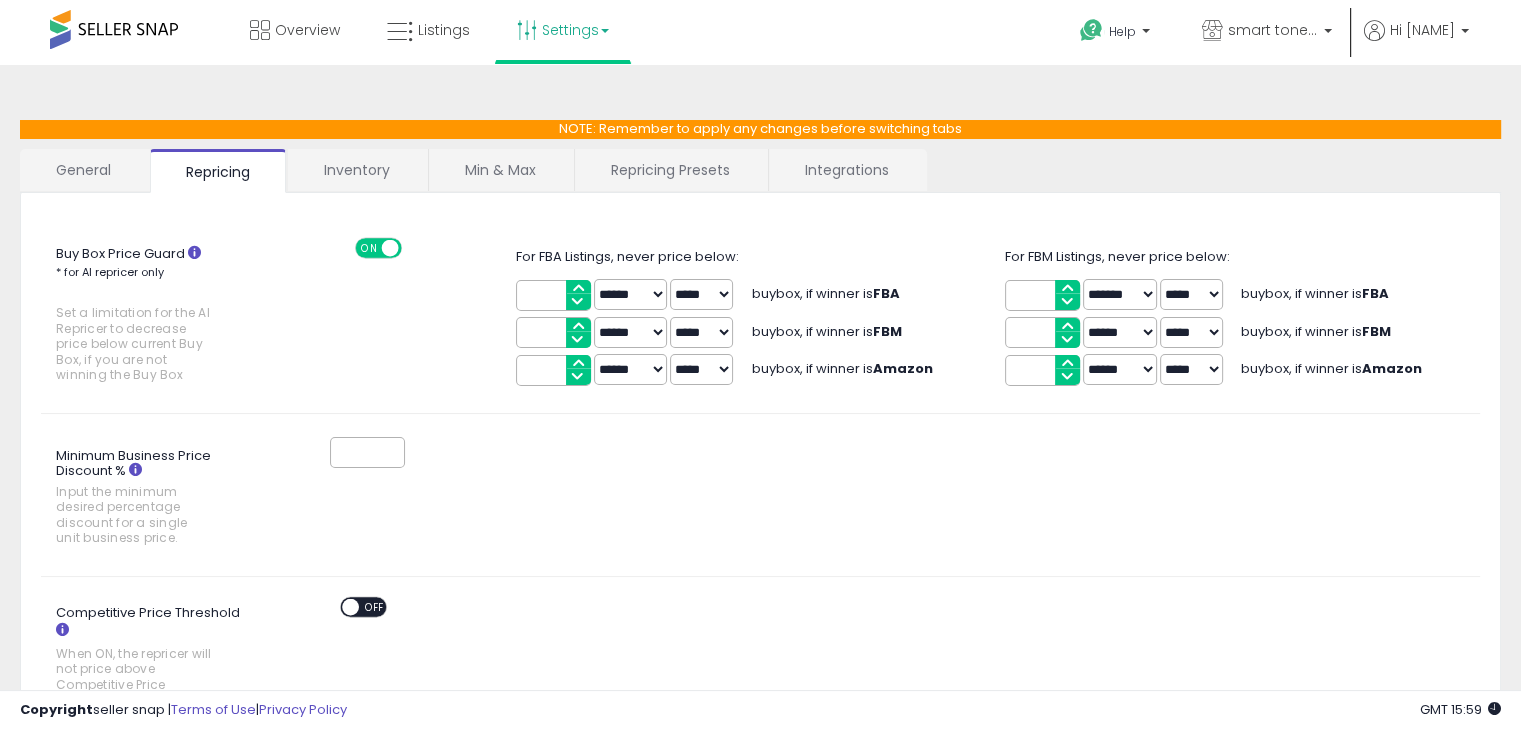click on "Inventory" at bounding box center (357, 170) 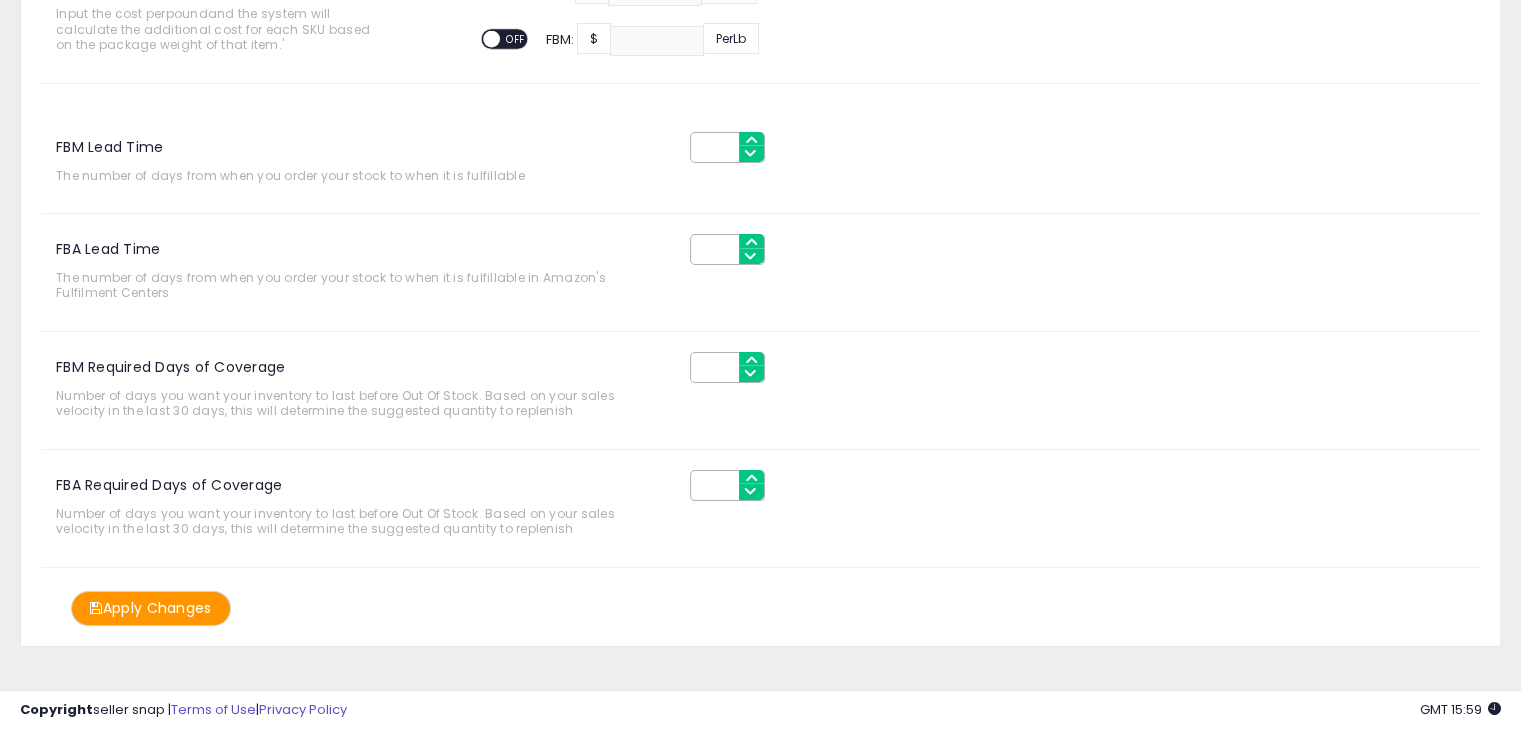 scroll, scrollTop: 0, scrollLeft: 0, axis: both 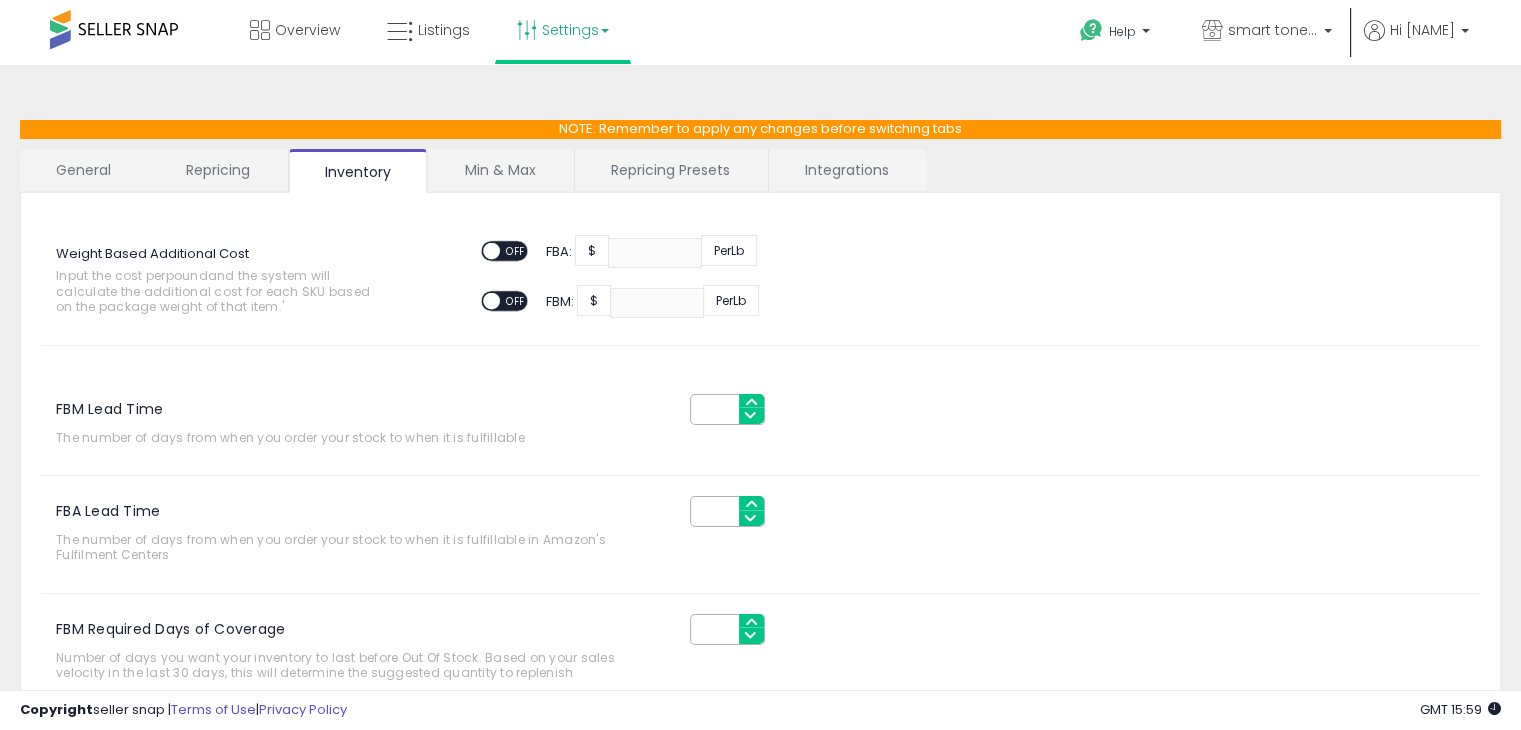 click on "Min & Max" at bounding box center [500, 170] 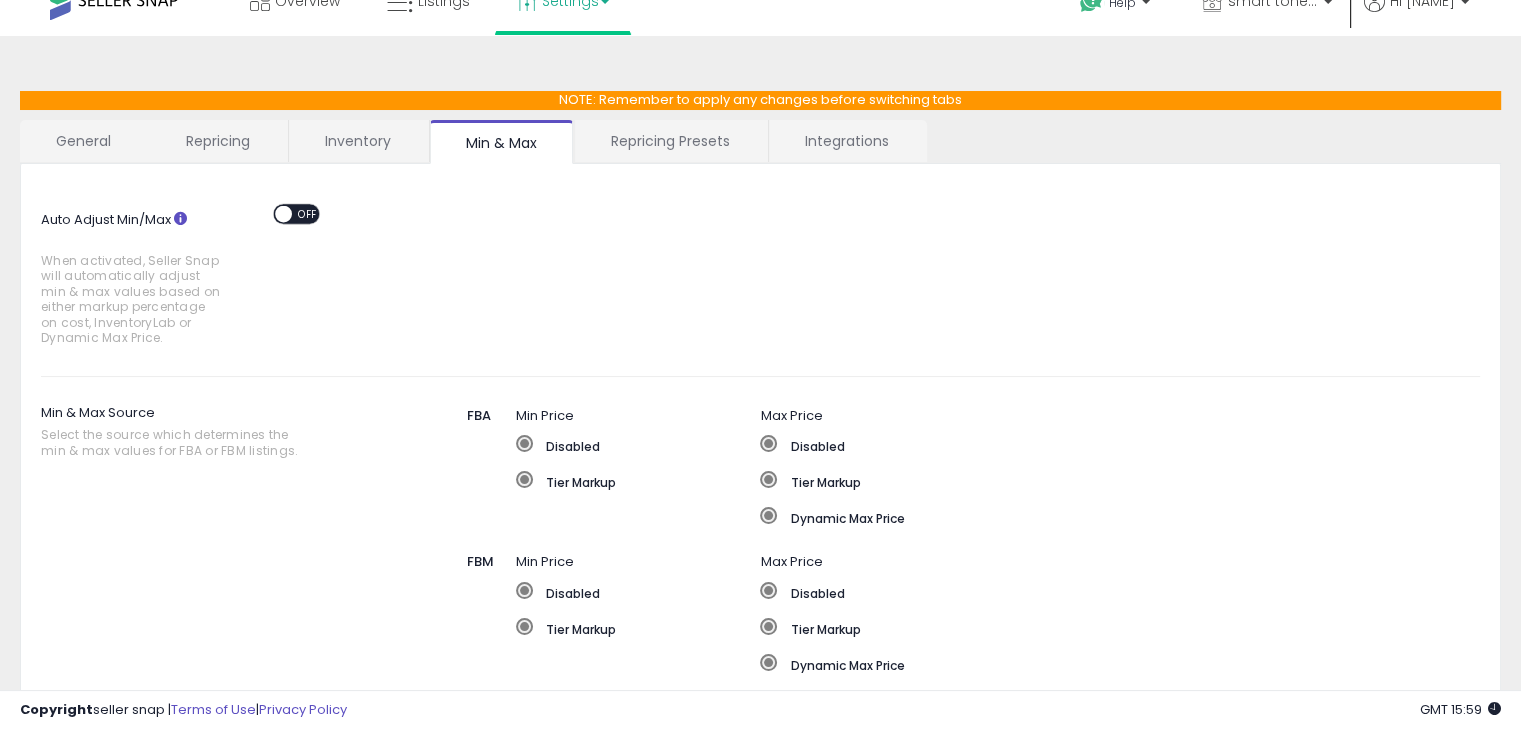 scroll, scrollTop: 16, scrollLeft: 0, axis: vertical 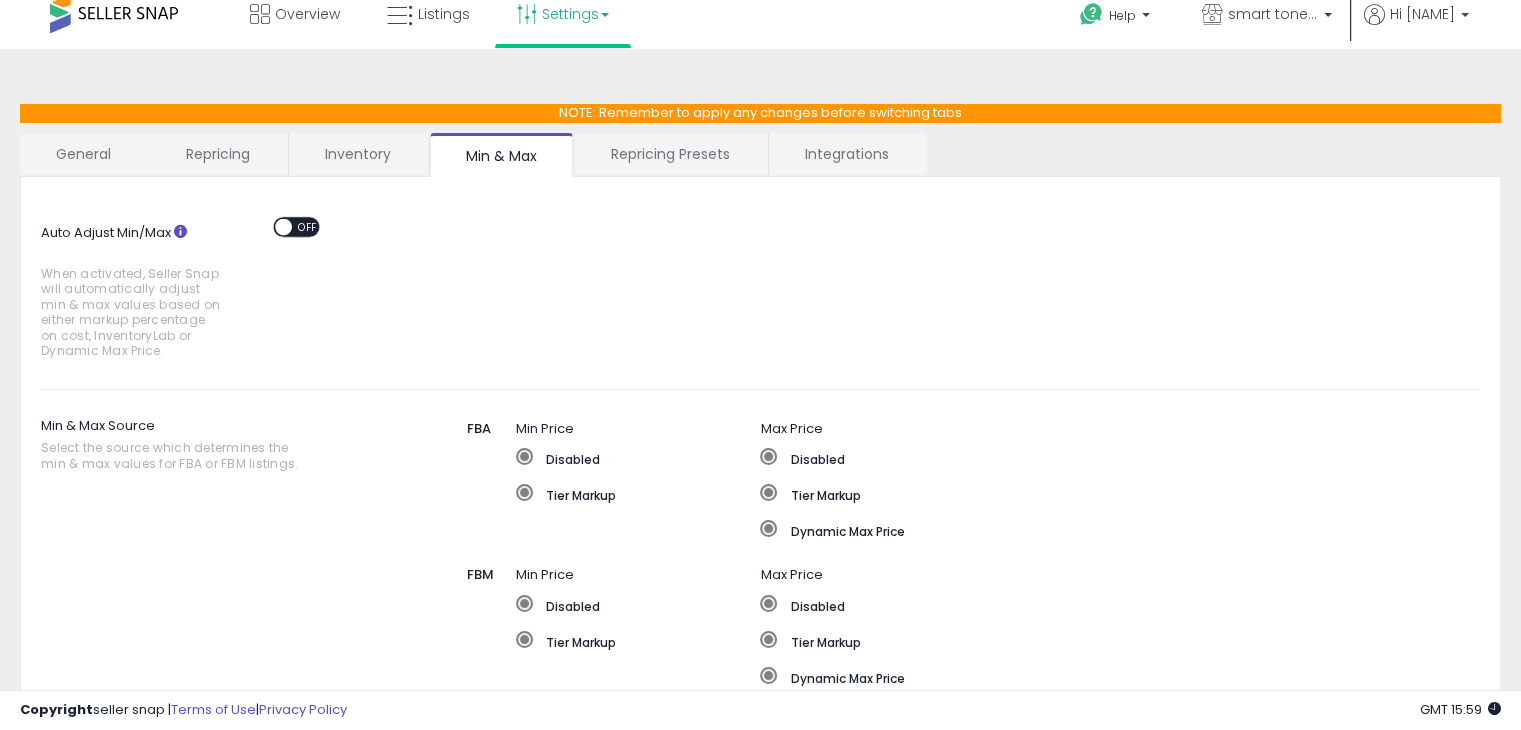 click on "Repricing Presets" at bounding box center [670, 154] 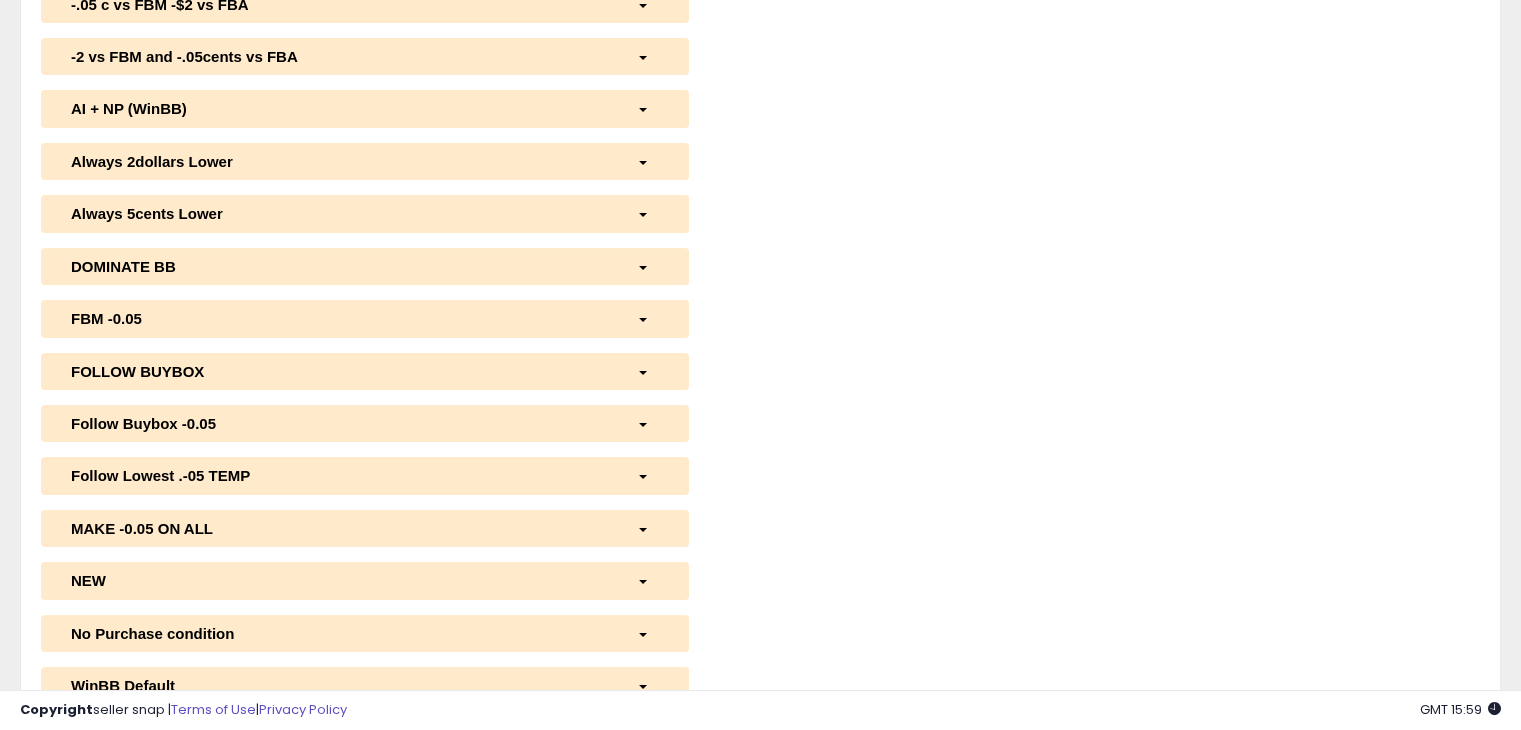 scroll, scrollTop: 0, scrollLeft: 0, axis: both 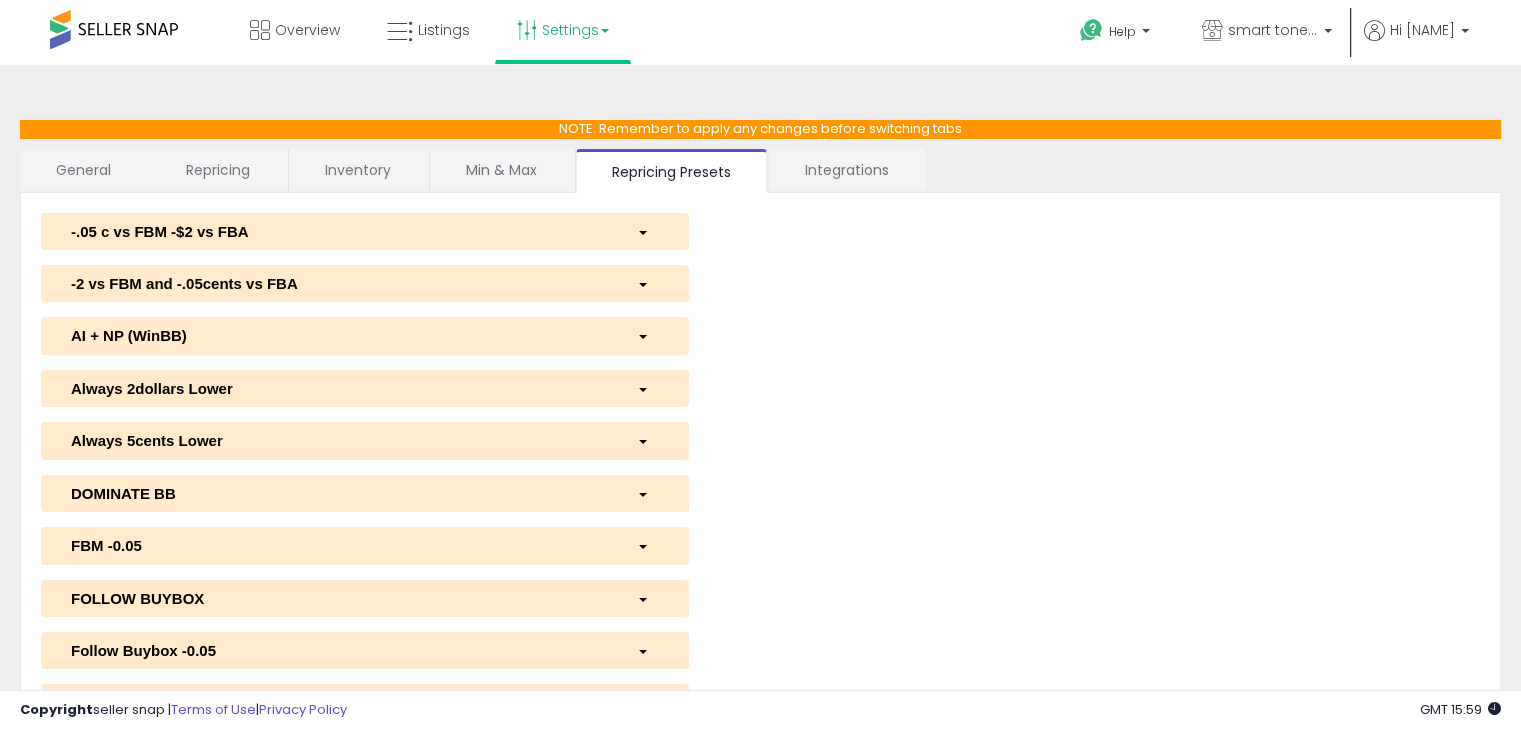 click on "Integrations" at bounding box center (847, 170) 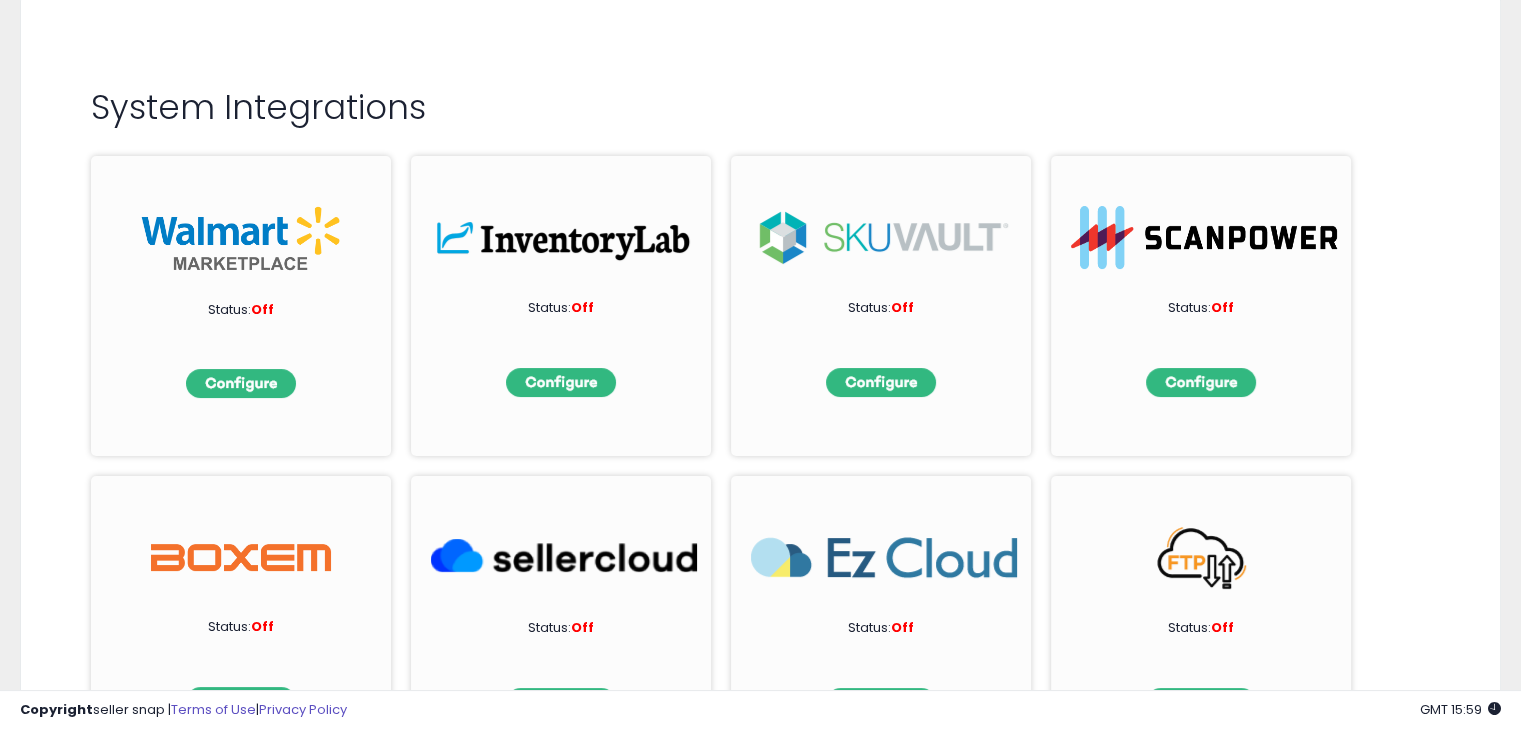 scroll, scrollTop: 0, scrollLeft: 0, axis: both 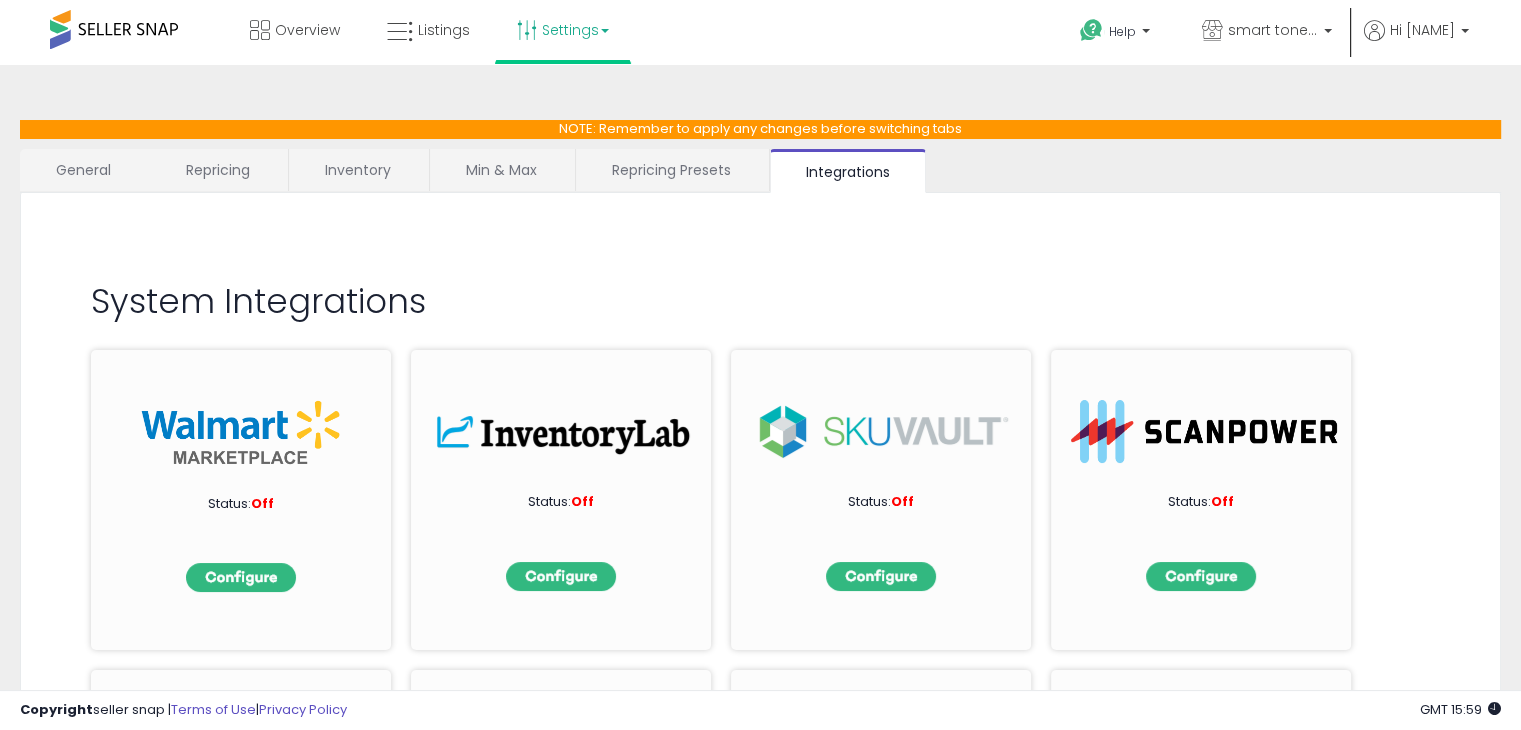click on "Overview
Listings
Settings" at bounding box center (487, 42) 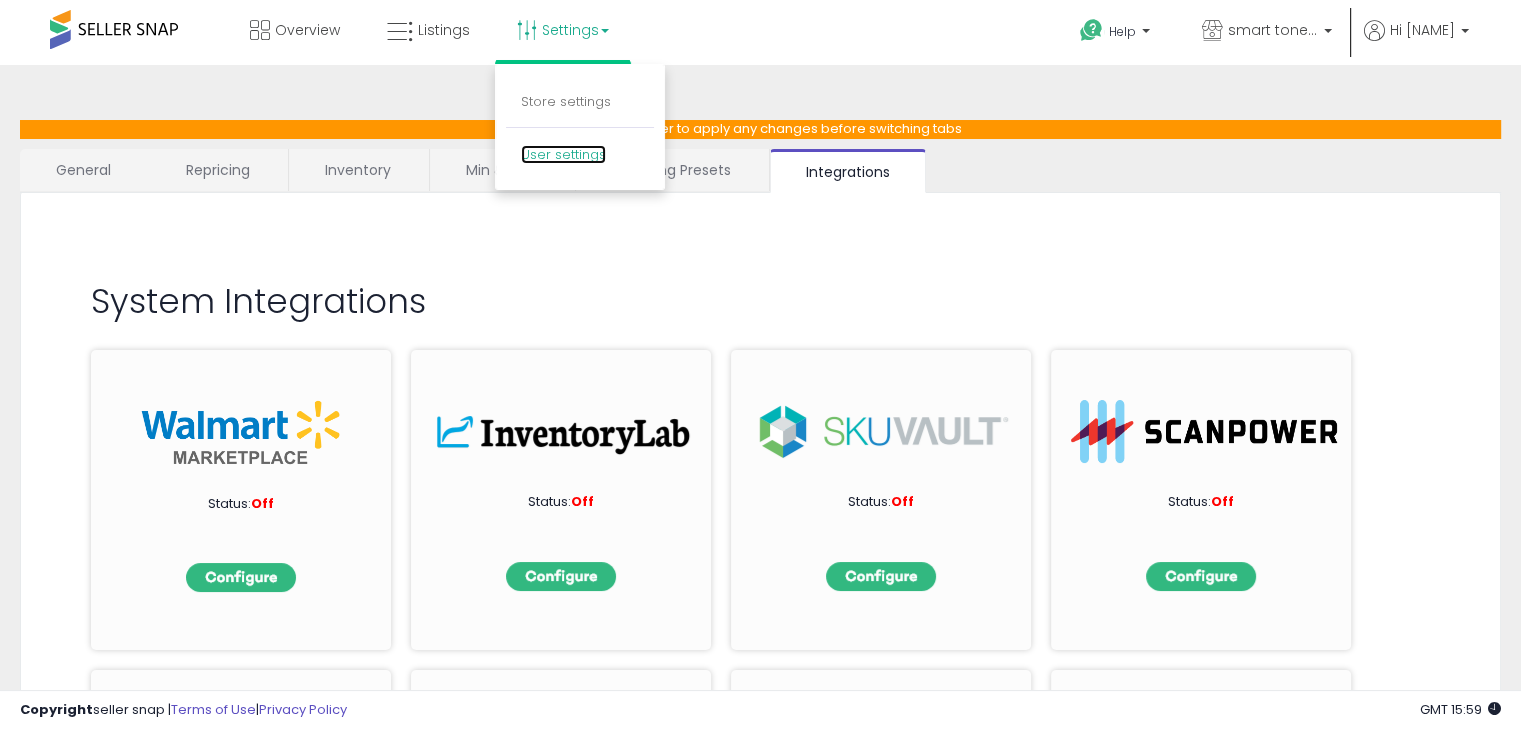 click on "User
settings" at bounding box center (563, 154) 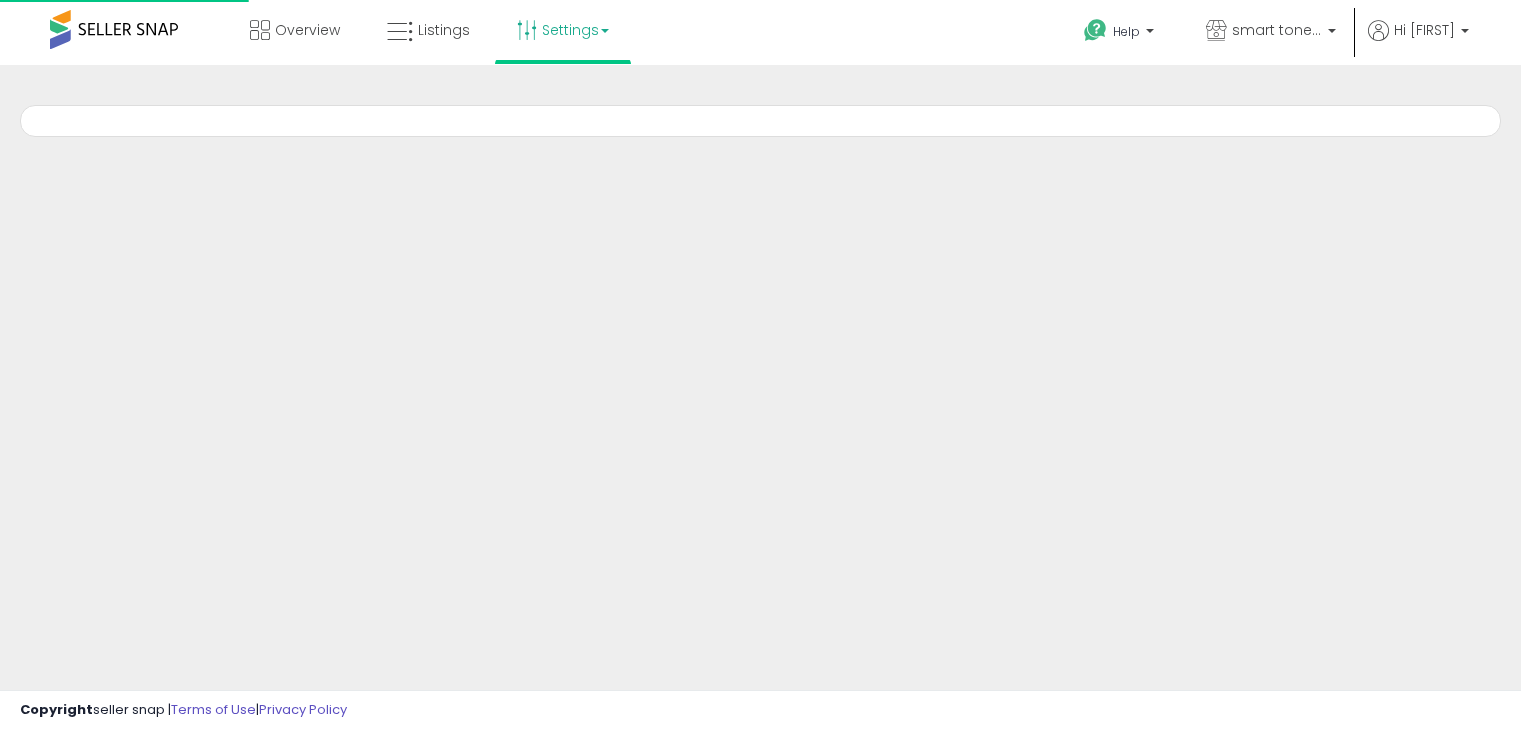 scroll, scrollTop: 0, scrollLeft: 0, axis: both 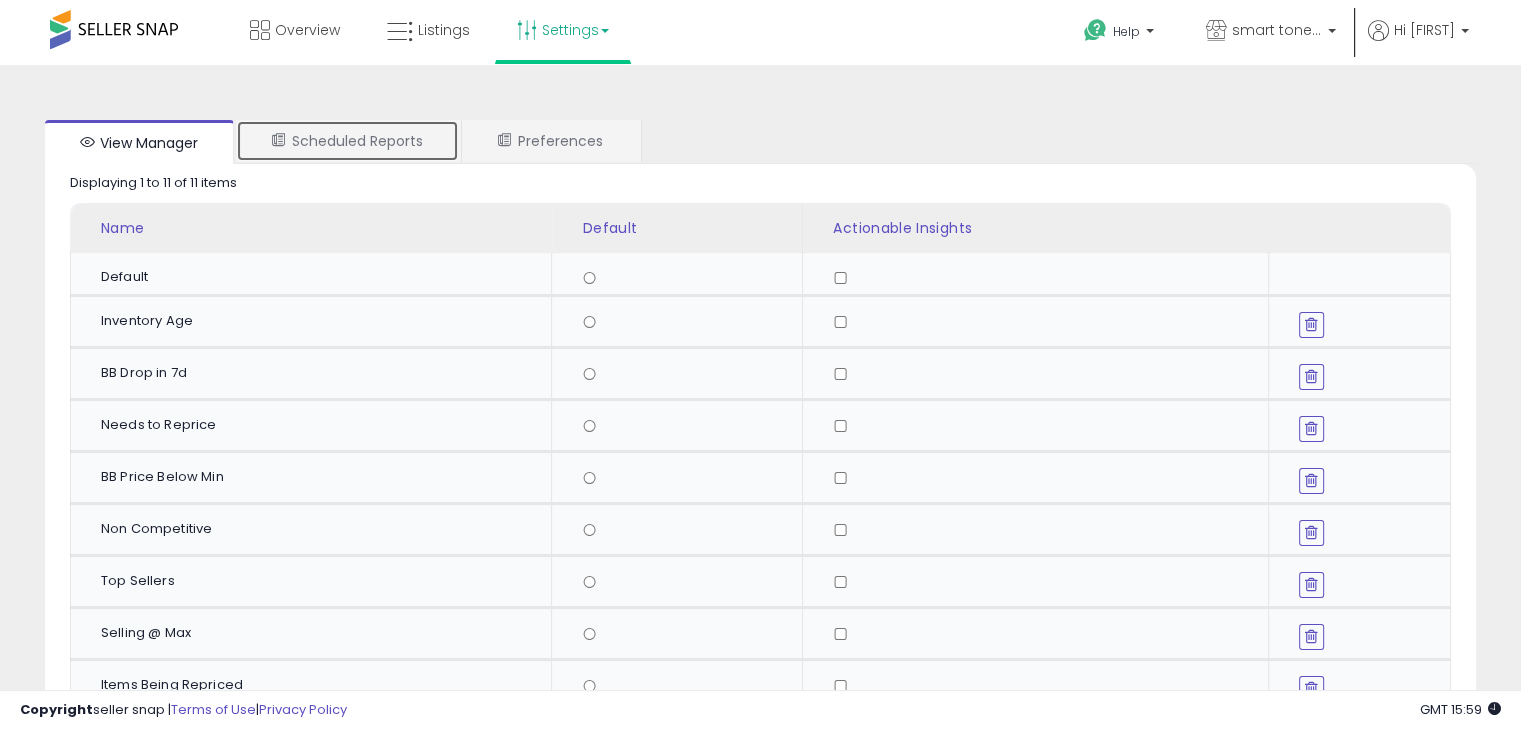 click on "Scheduled Reports" at bounding box center (347, 141) 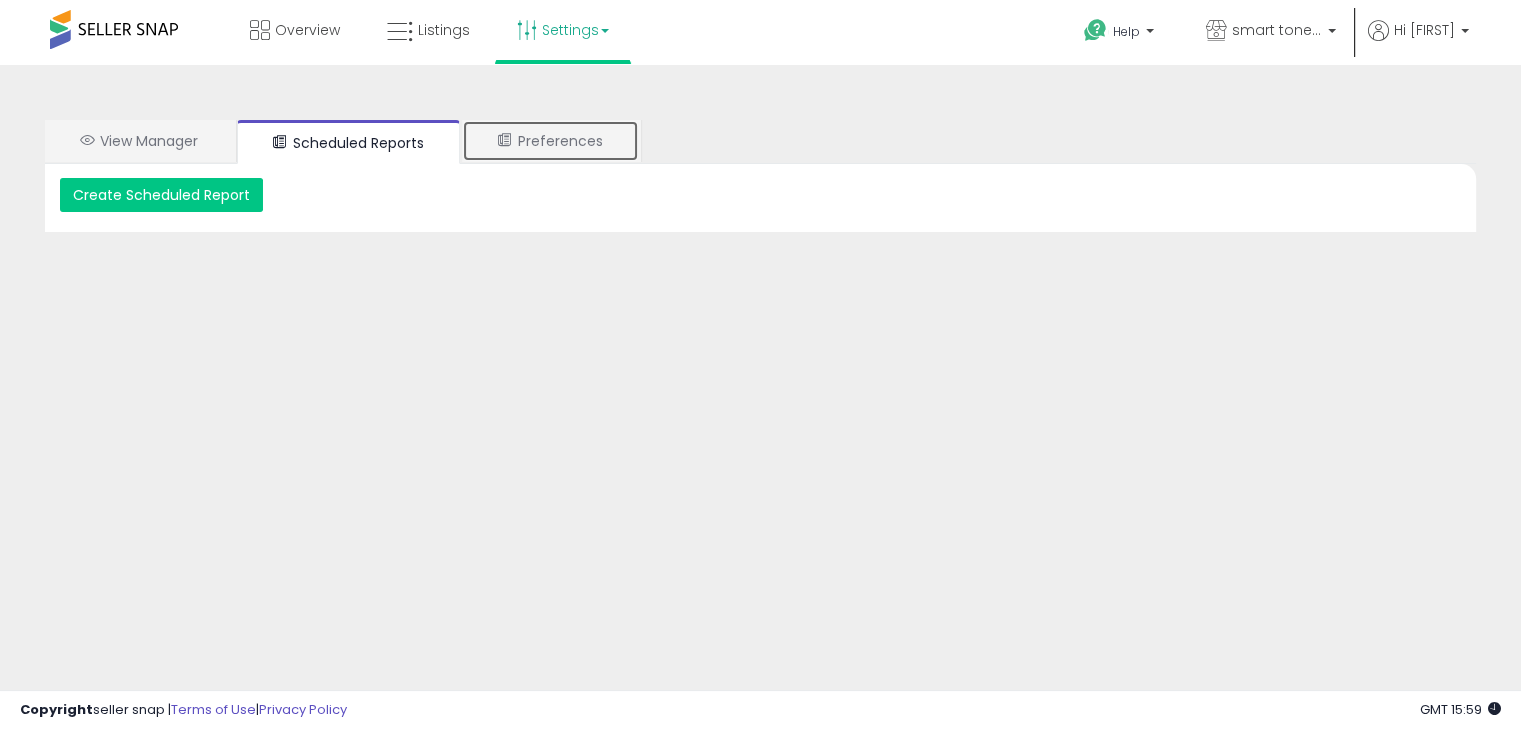 click at bounding box center [505, 140] 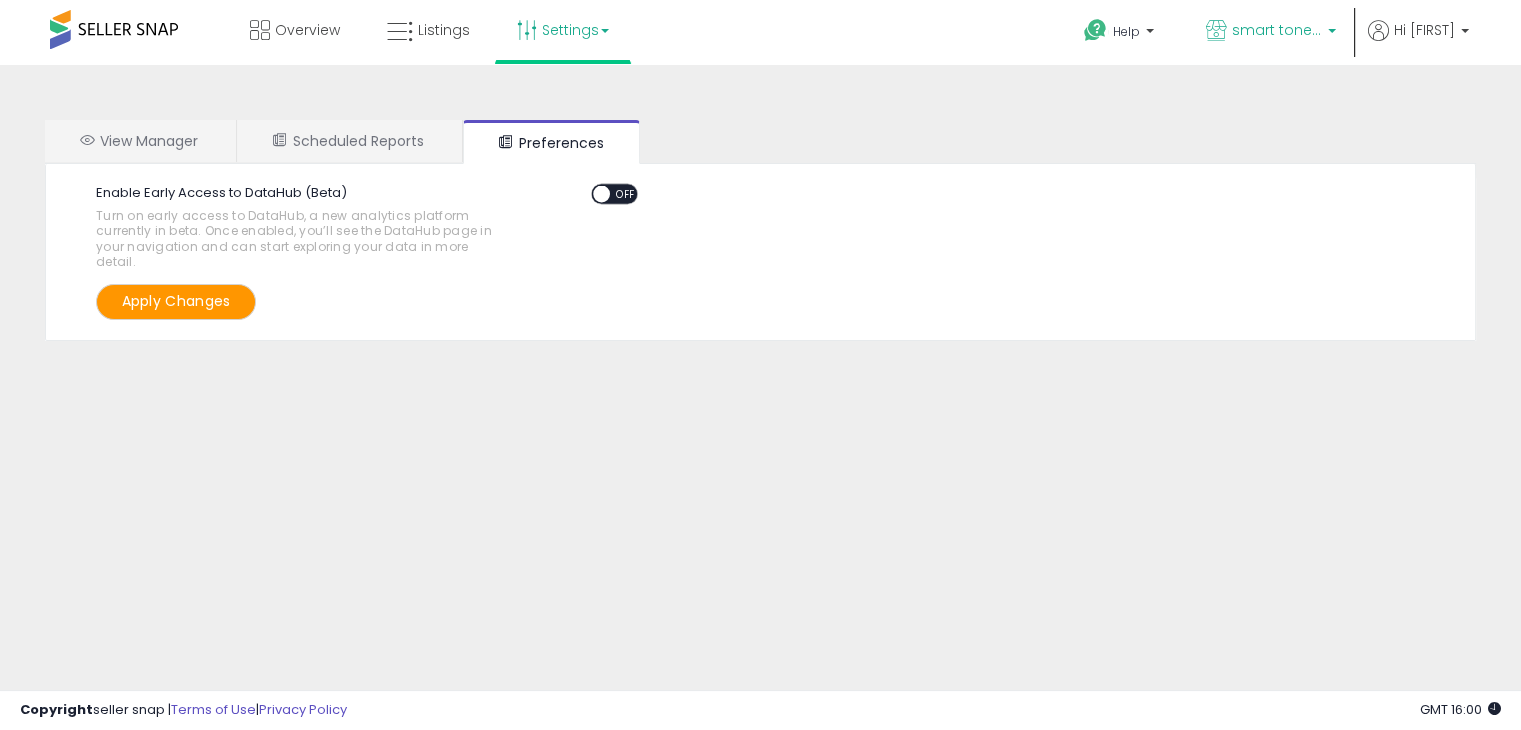 click on "smart toners" at bounding box center (1277, 30) 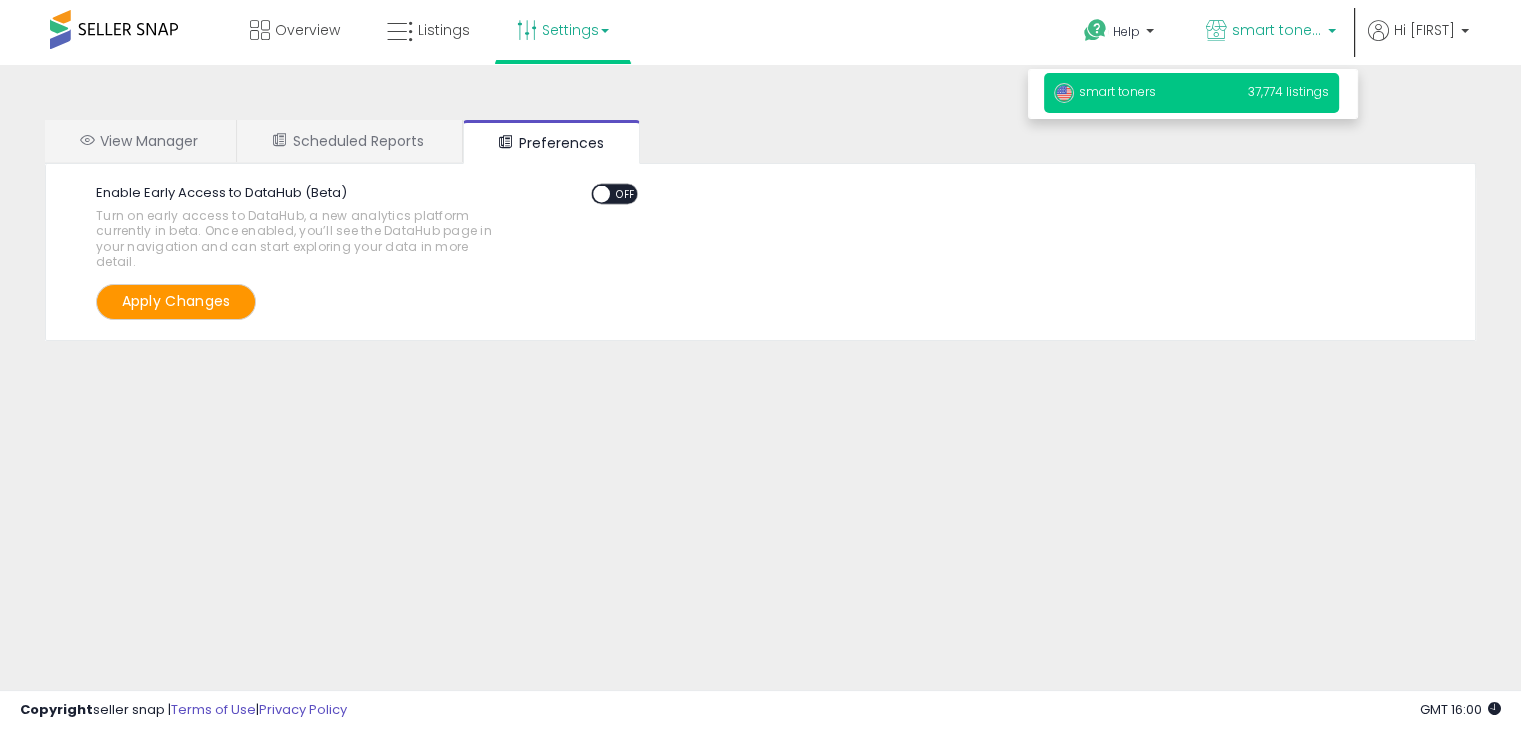 click on "smart toners
37,774
listings" at bounding box center (1191, 93) 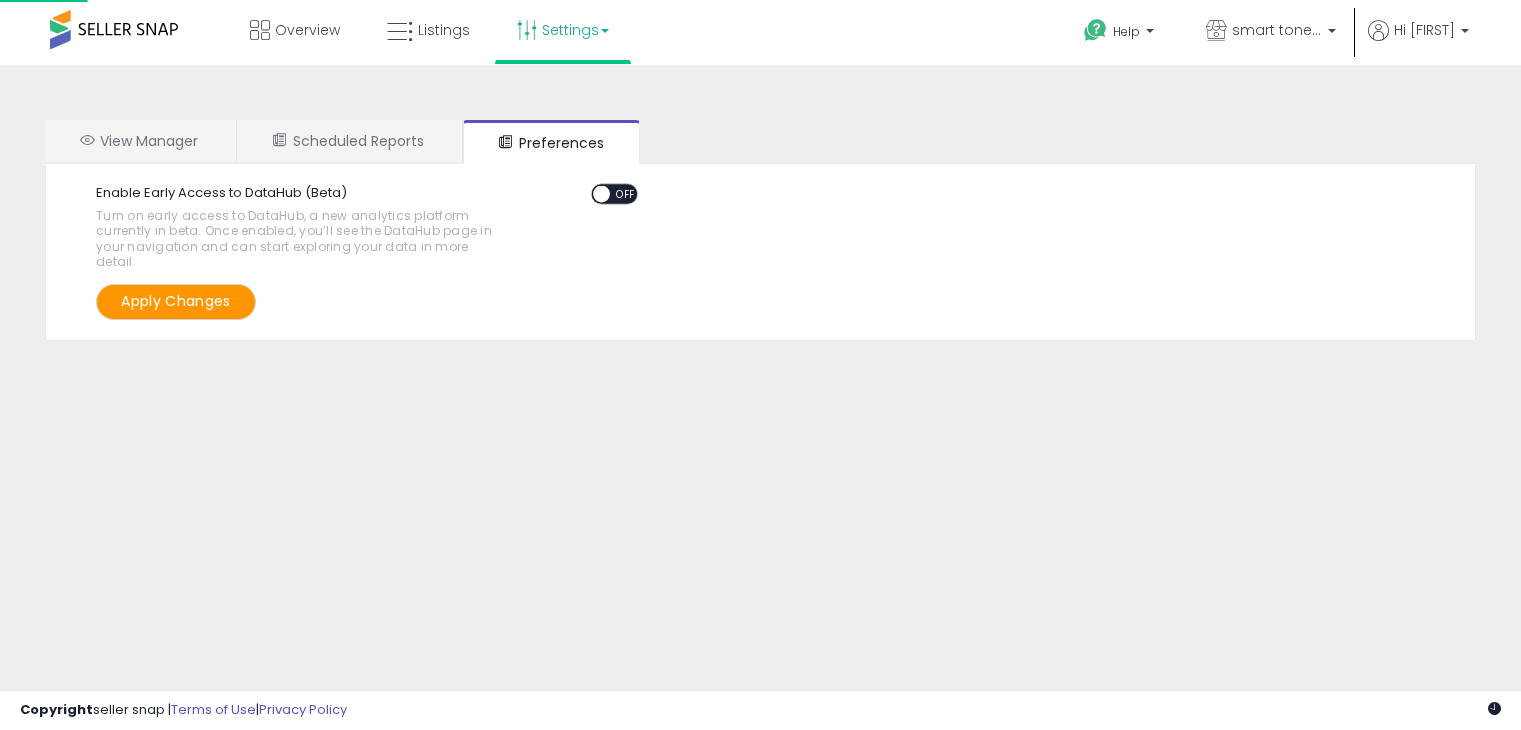 scroll, scrollTop: 0, scrollLeft: 0, axis: both 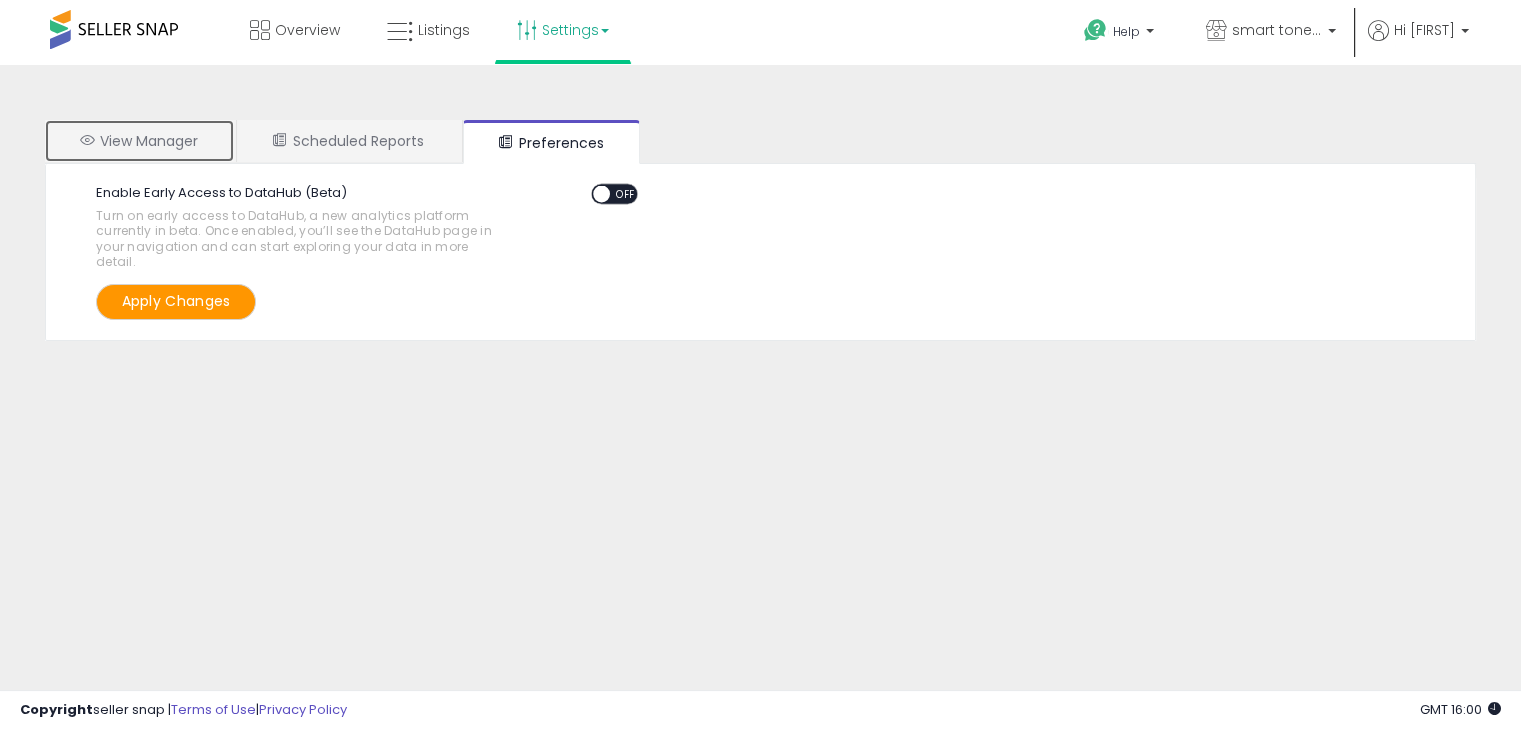 click on "View Manager" at bounding box center (139, 141) 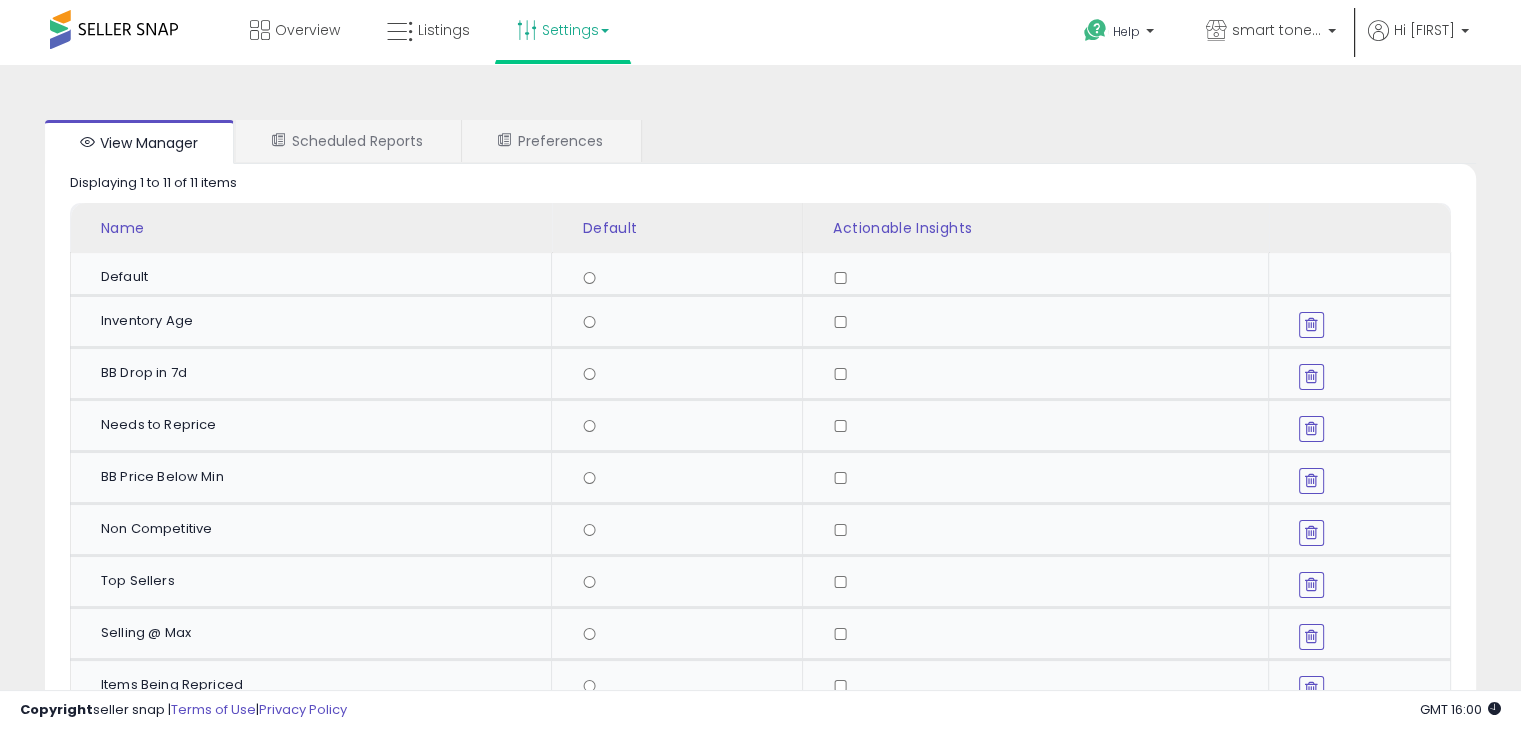 click at bounding box center (114, 29) 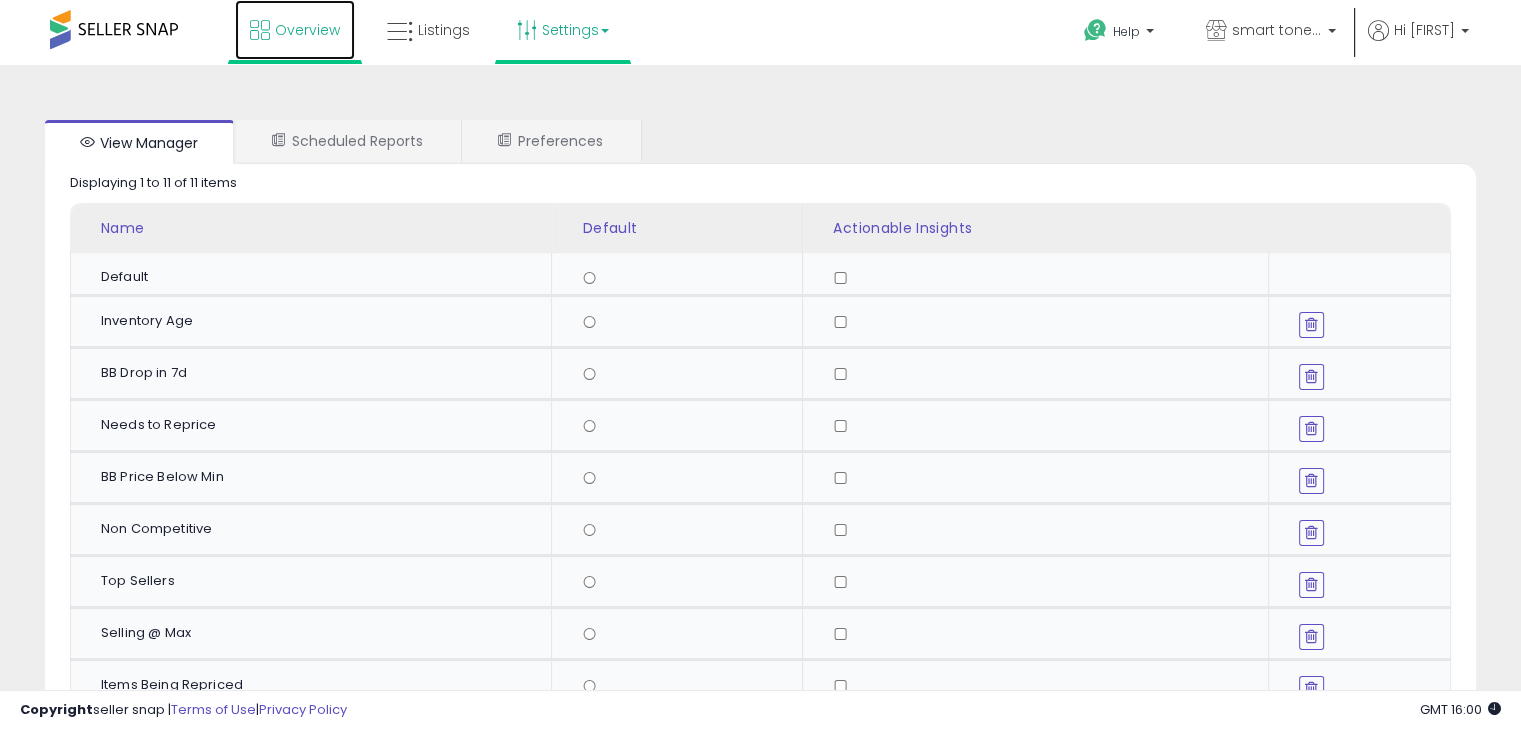 click at bounding box center (260, 30) 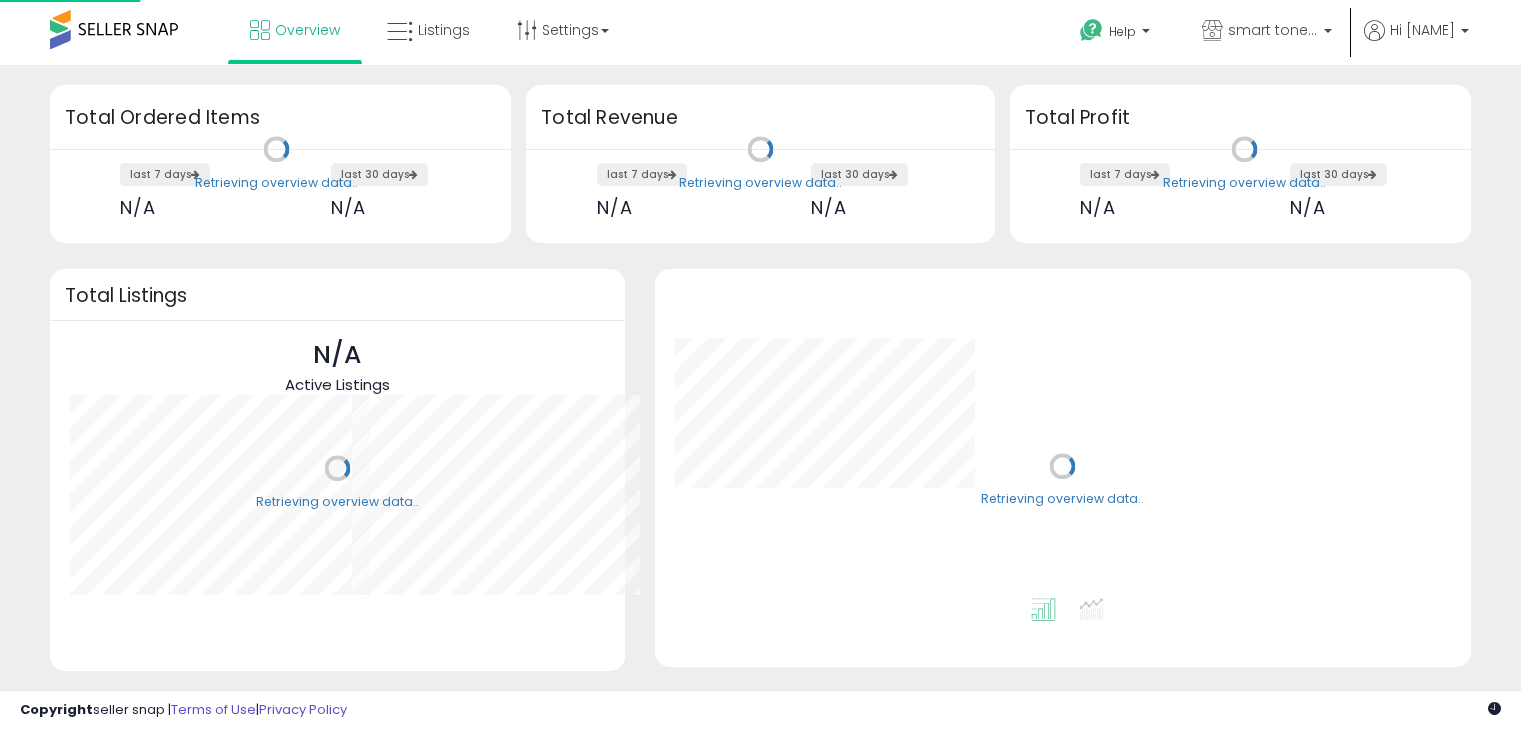 scroll, scrollTop: 0, scrollLeft: 0, axis: both 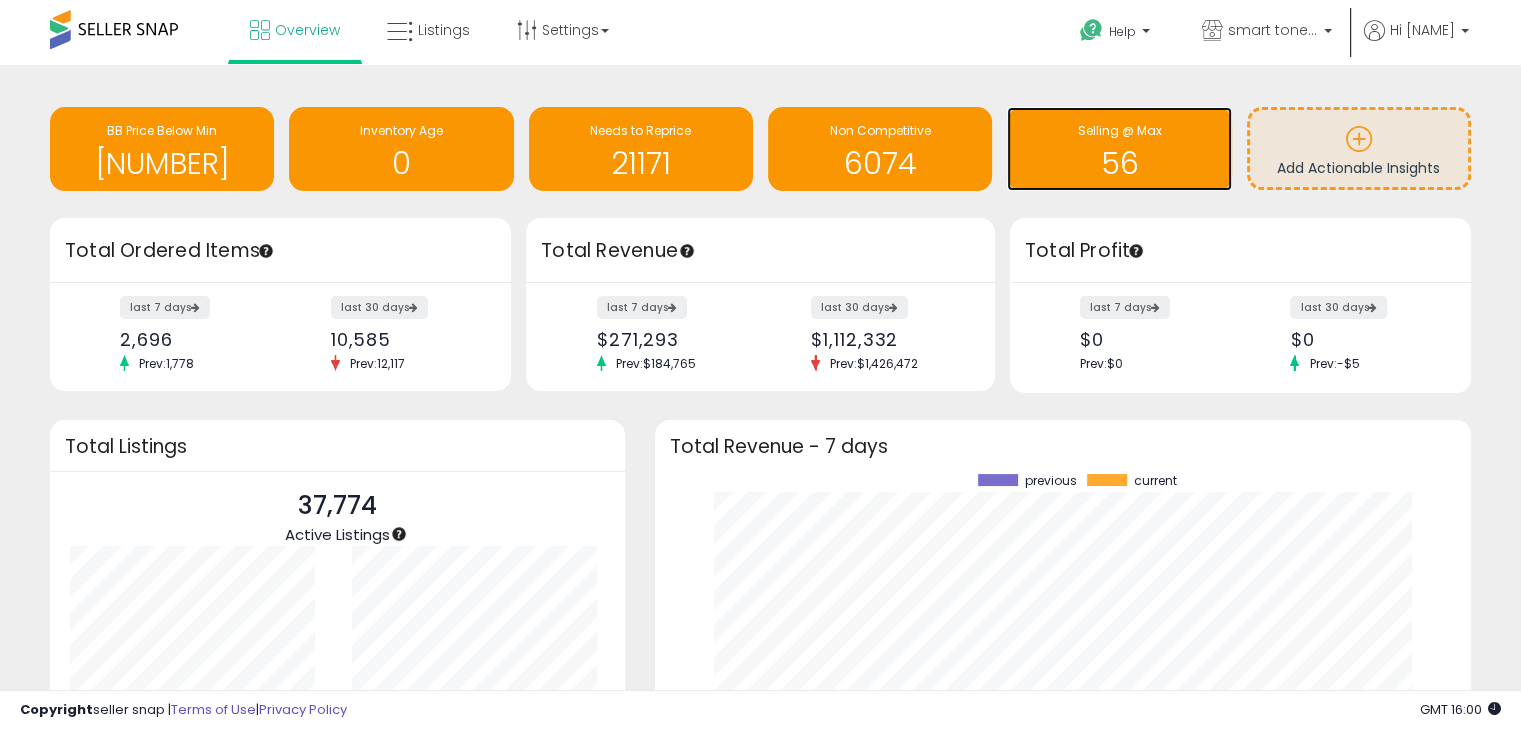 click on "Selling @ Max" at bounding box center [1119, 130] 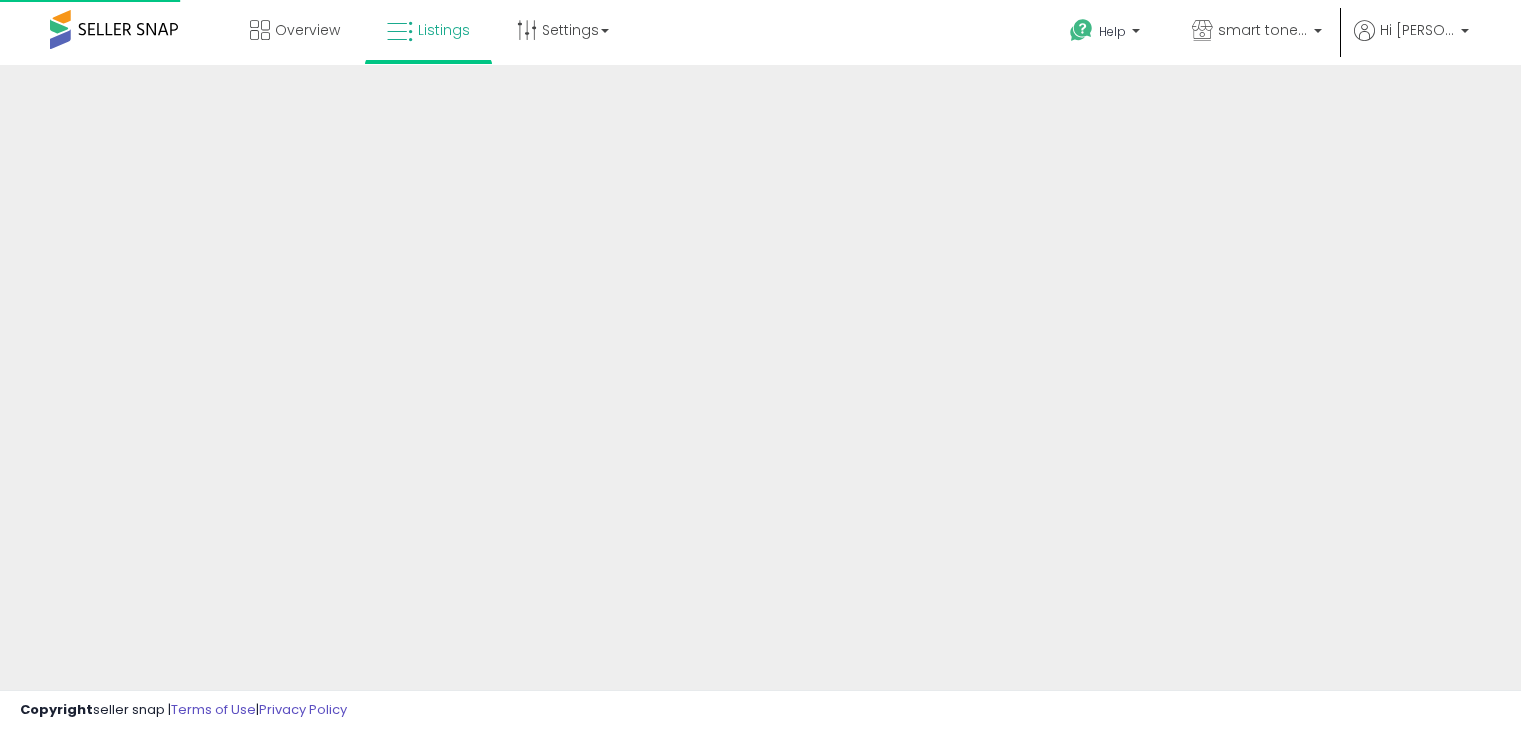 scroll, scrollTop: 0, scrollLeft: 0, axis: both 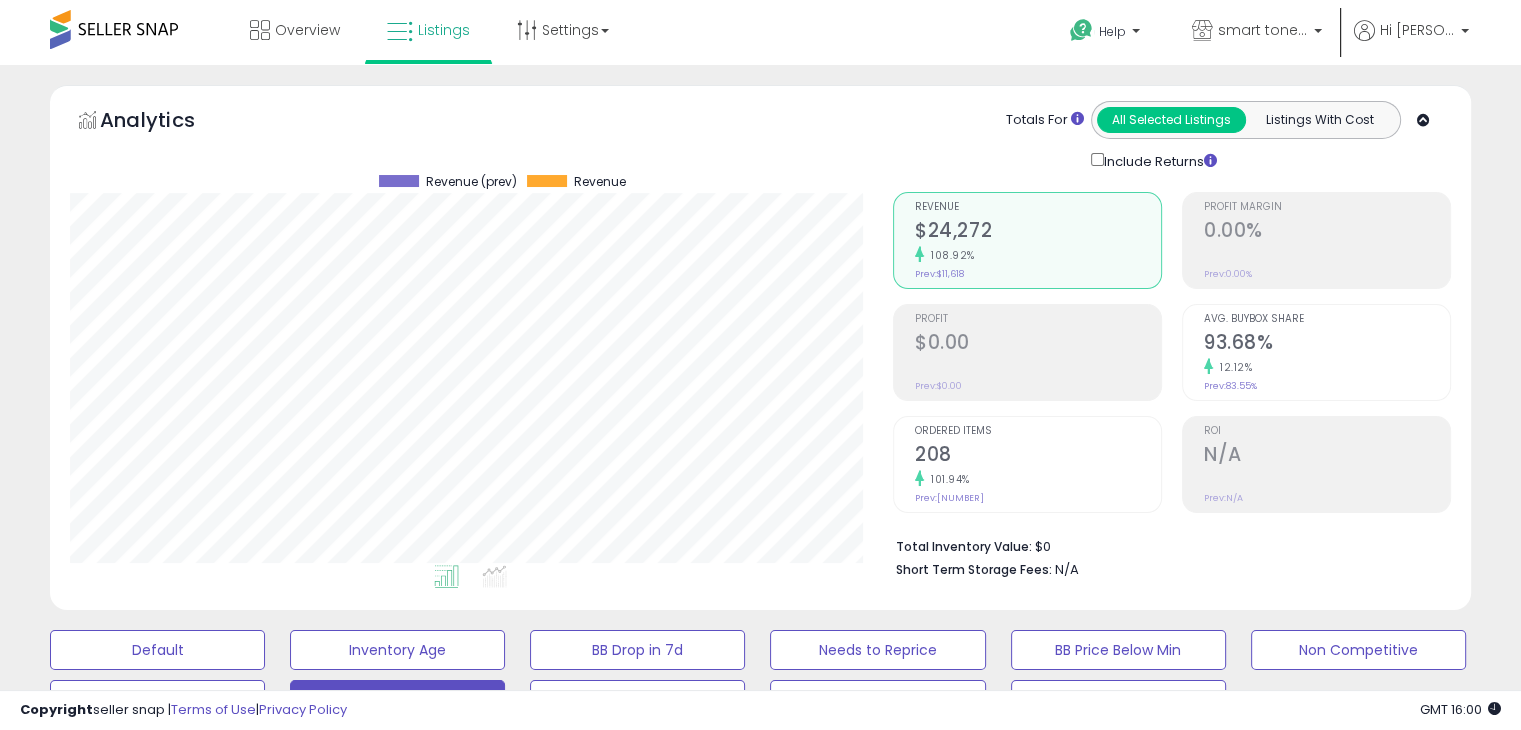 click on "208" at bounding box center (1038, 456) 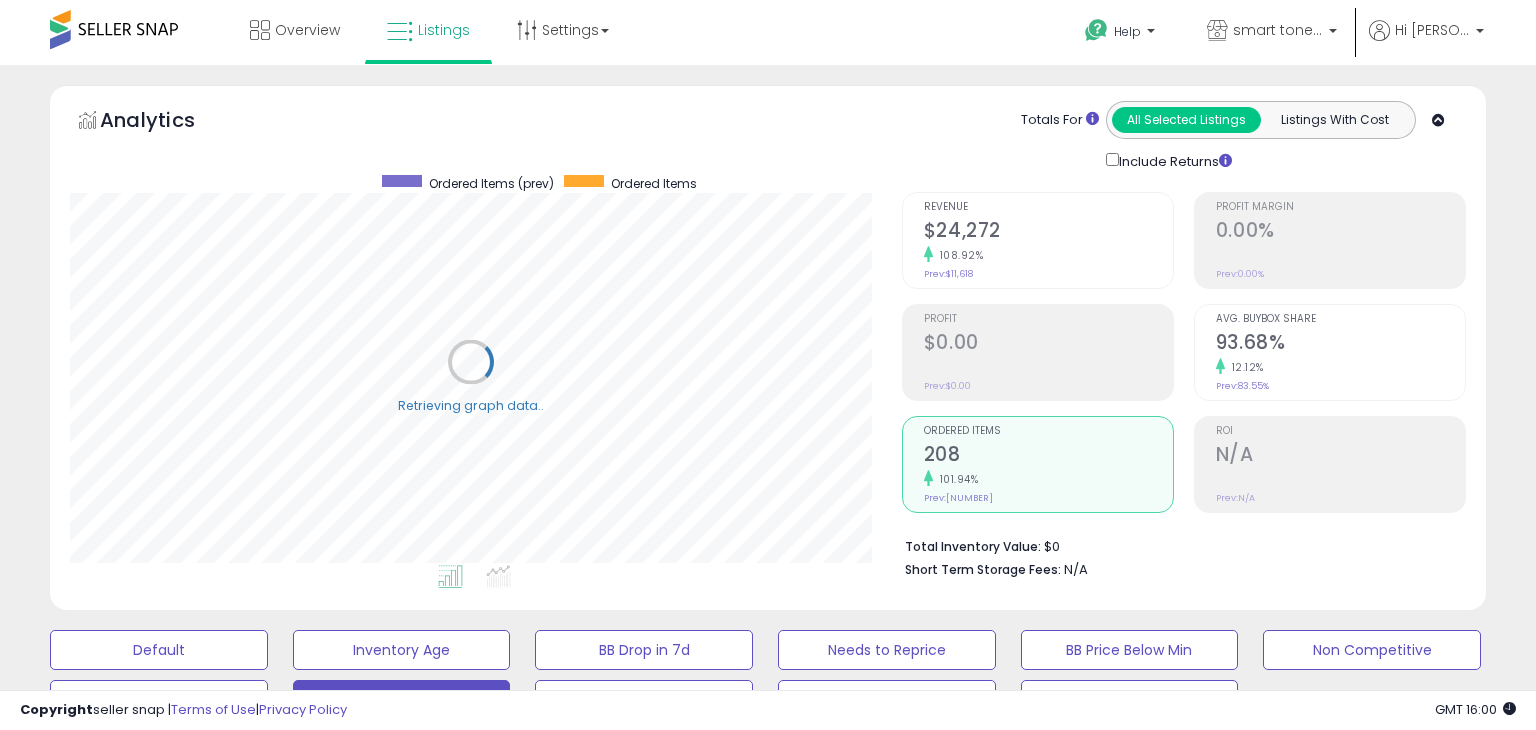 scroll, scrollTop: 999589, scrollLeft: 999168, axis: both 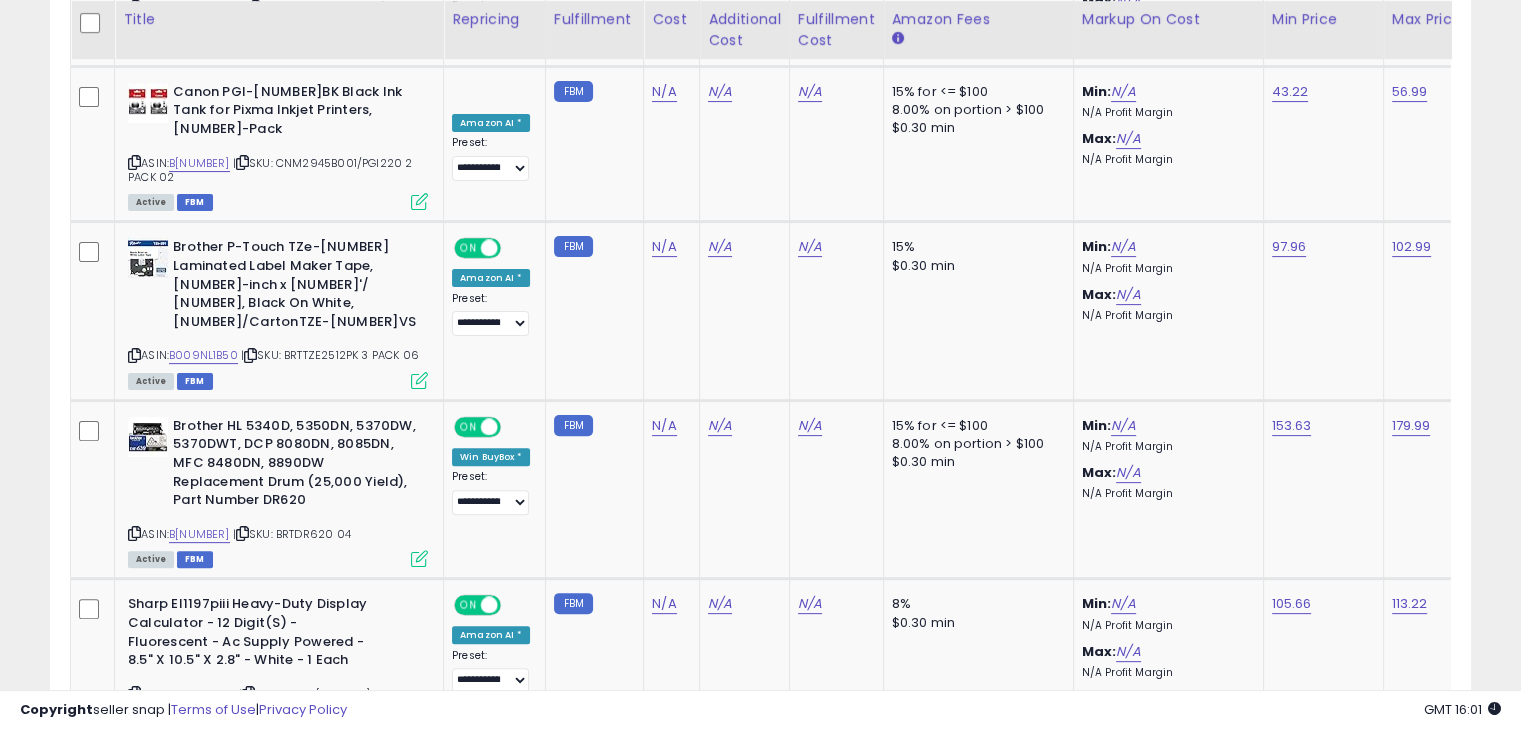click on "2" 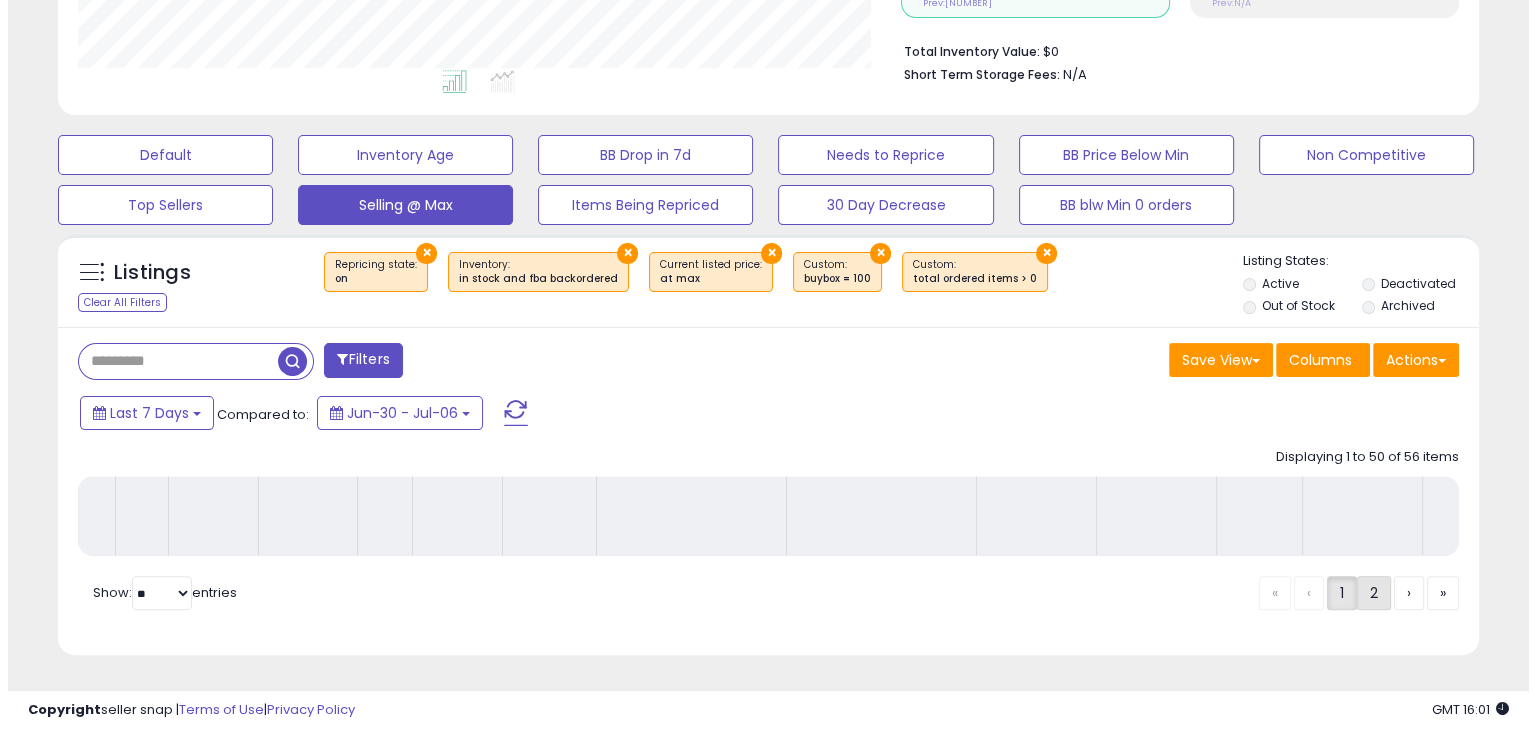 scroll, scrollTop: 509, scrollLeft: 0, axis: vertical 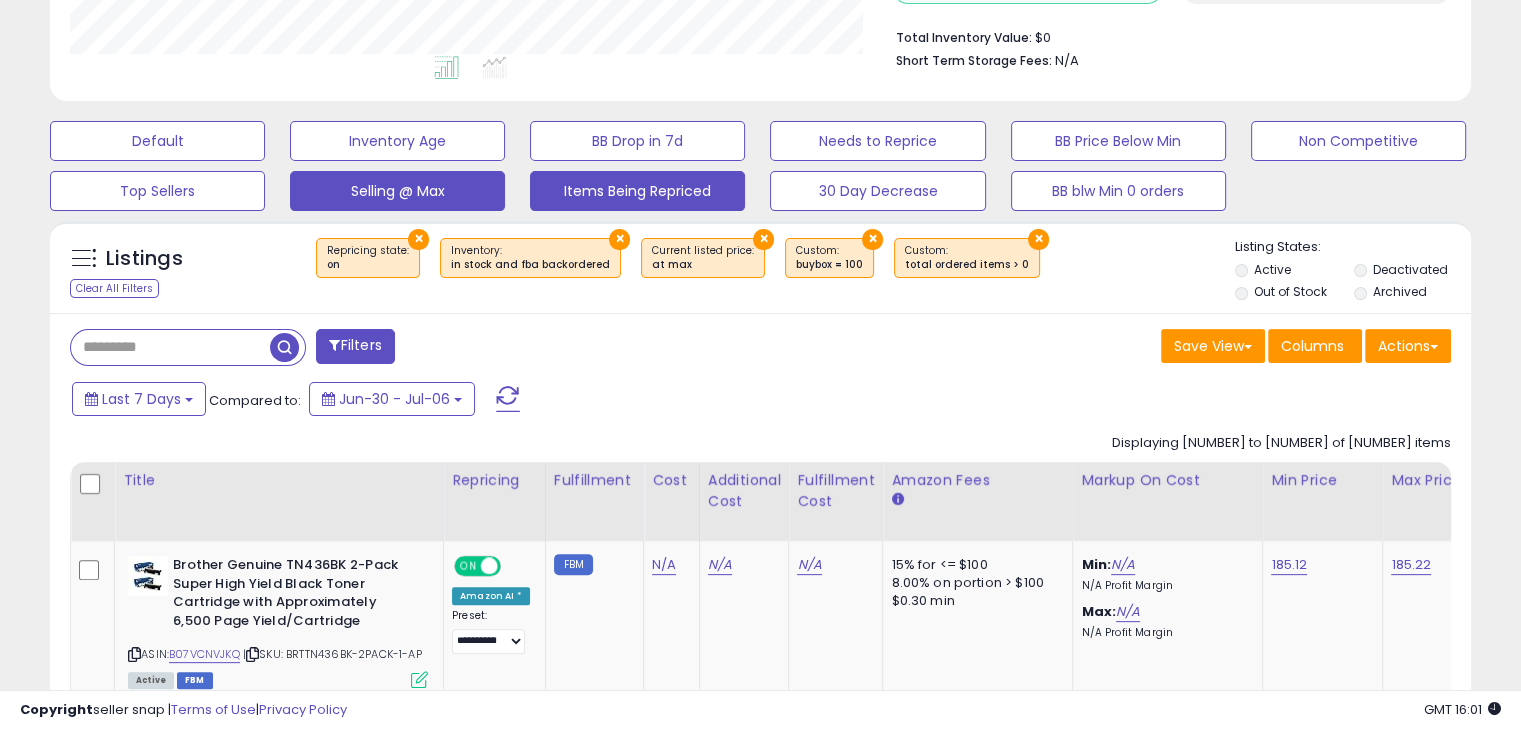 click on "Items Being Repriced" at bounding box center [157, 141] 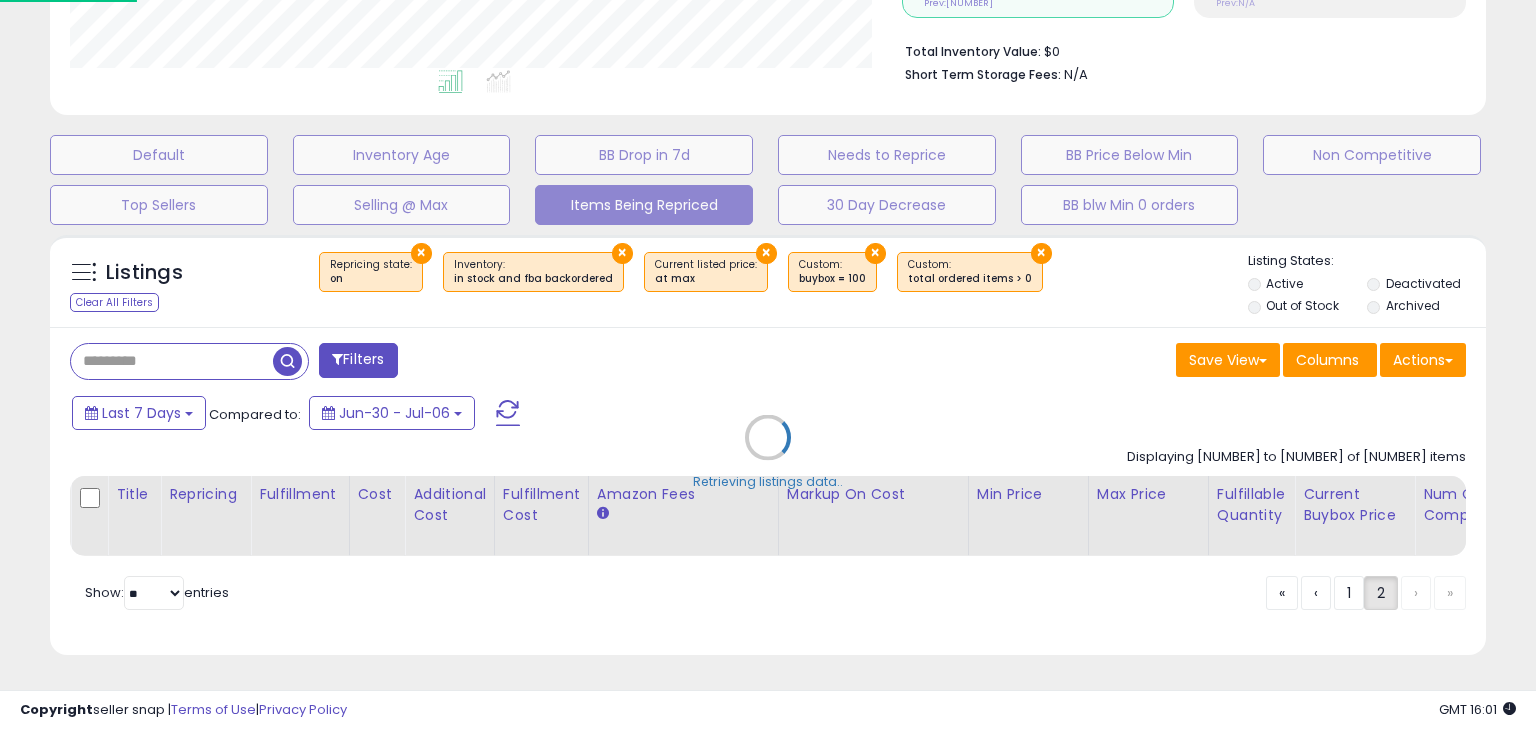 scroll 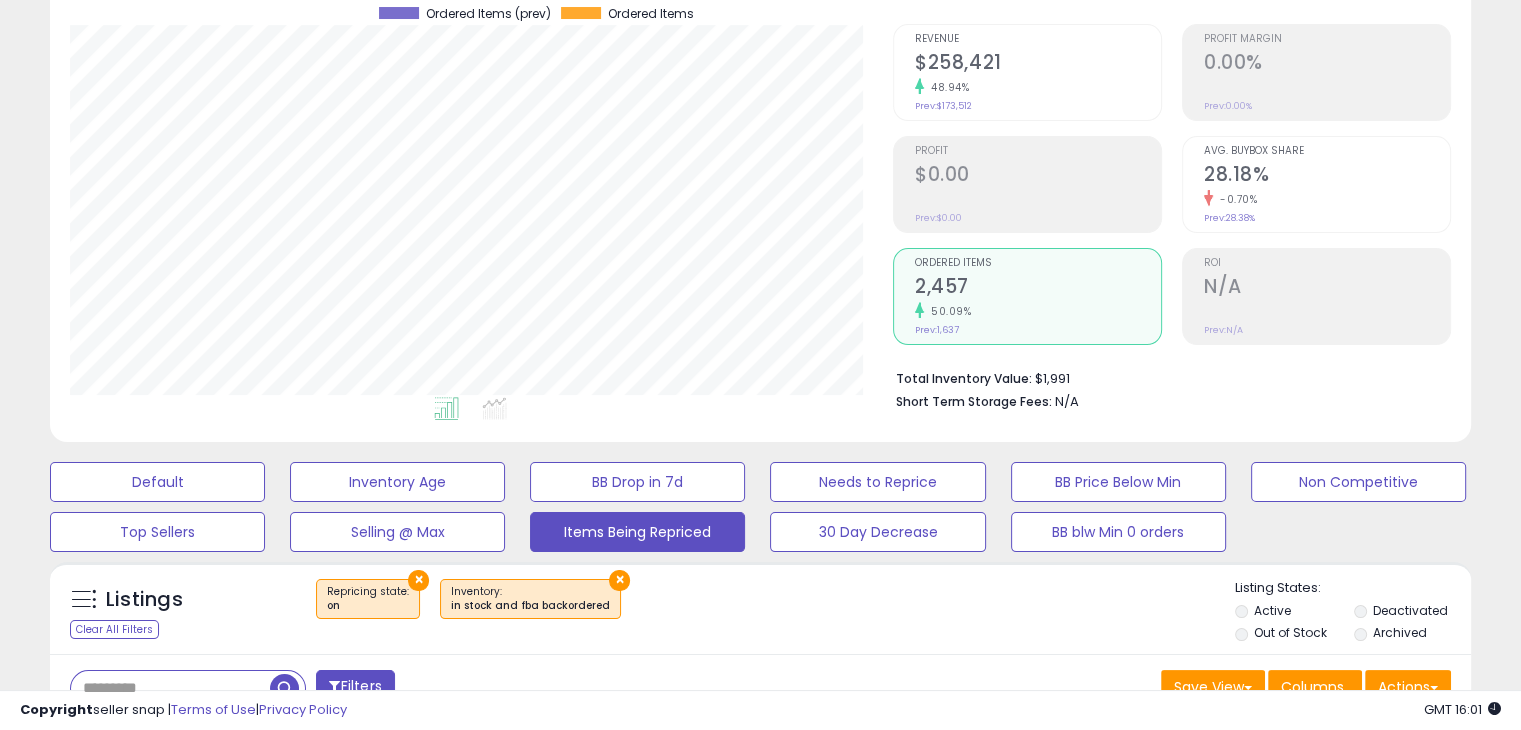 click on "Listings
Clear All Filters
×
Repricing state :
on
× Active" at bounding box center (760, 608) 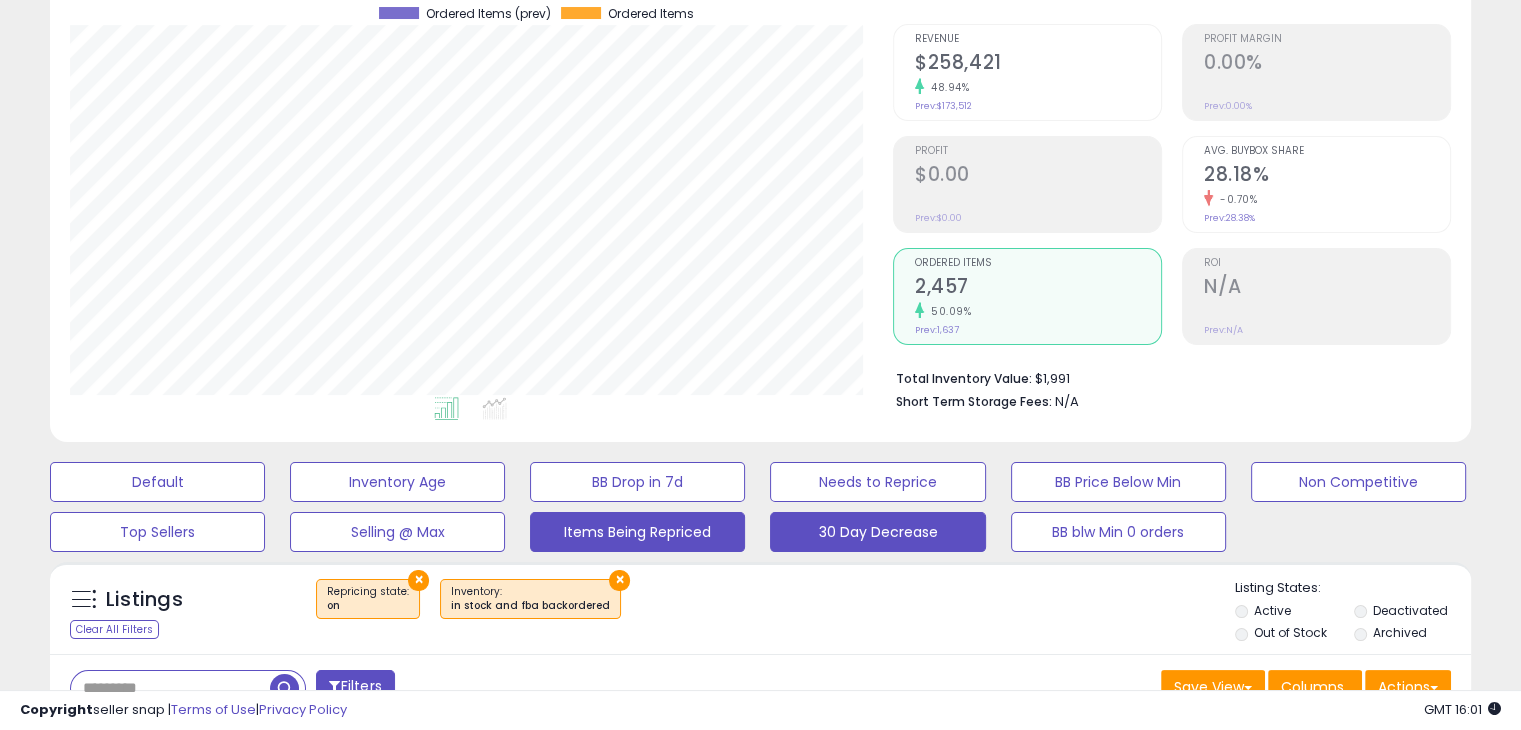 click on "30 Day Decrease" at bounding box center [157, 482] 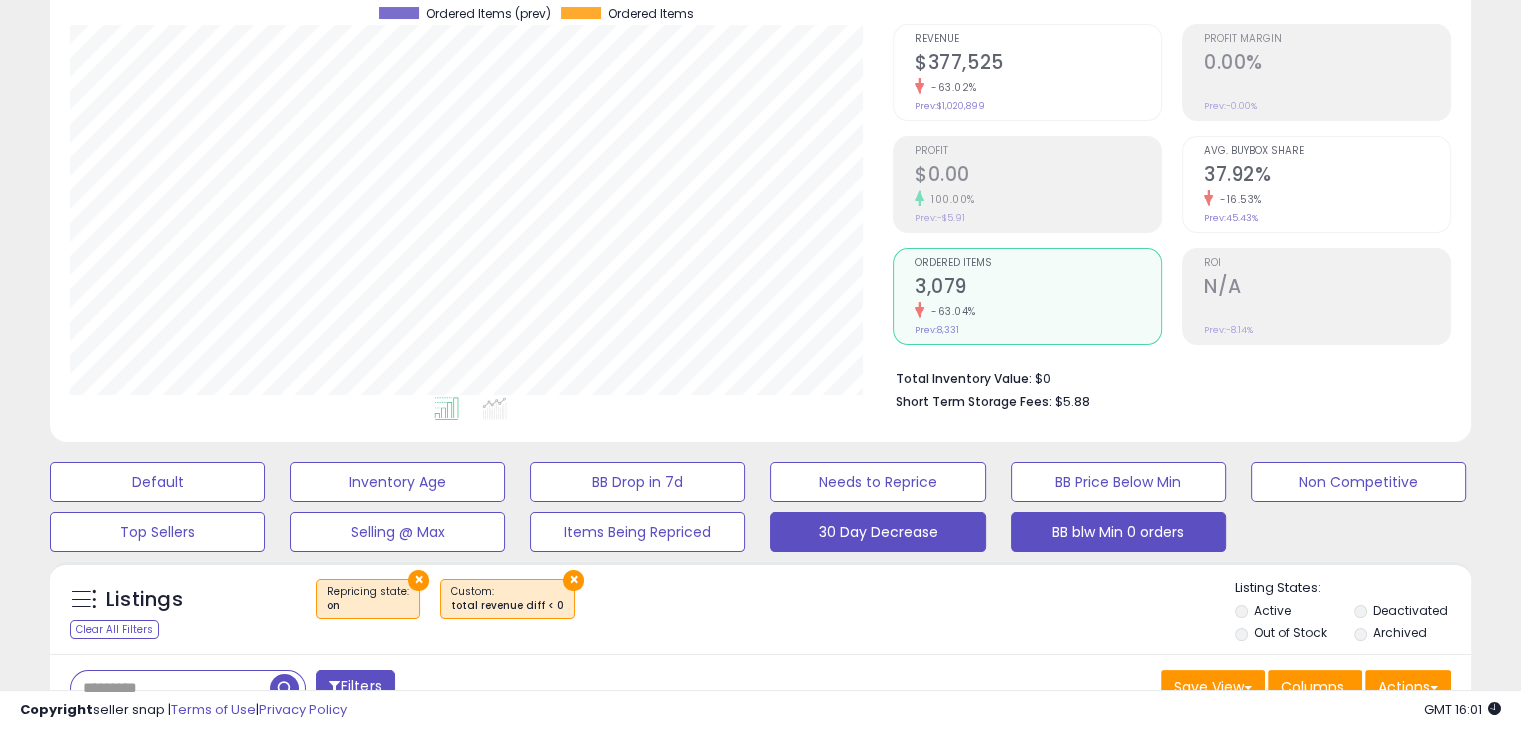 click on "BB blw Min 0 orders" at bounding box center (157, 482) 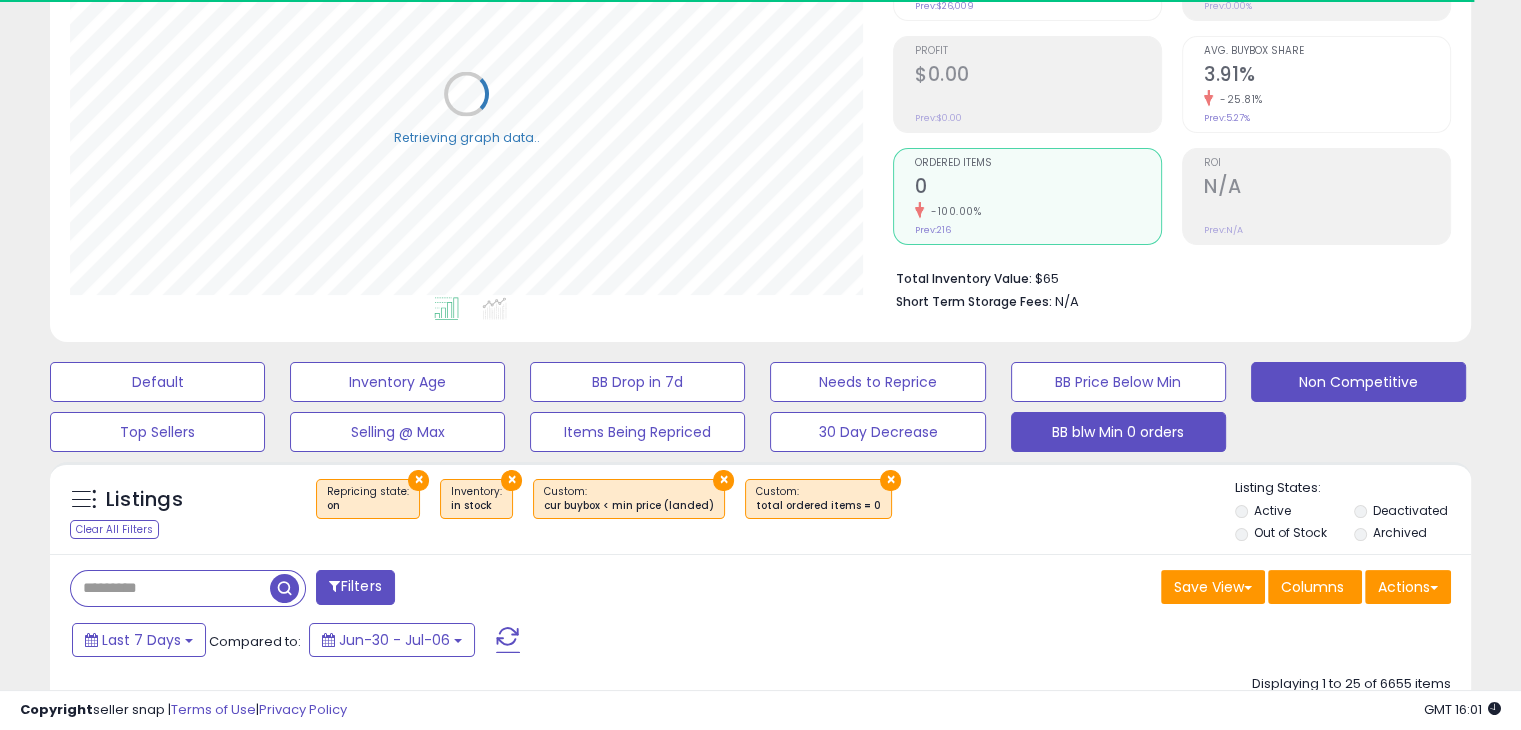 click on "Non Competitive" at bounding box center [157, 382] 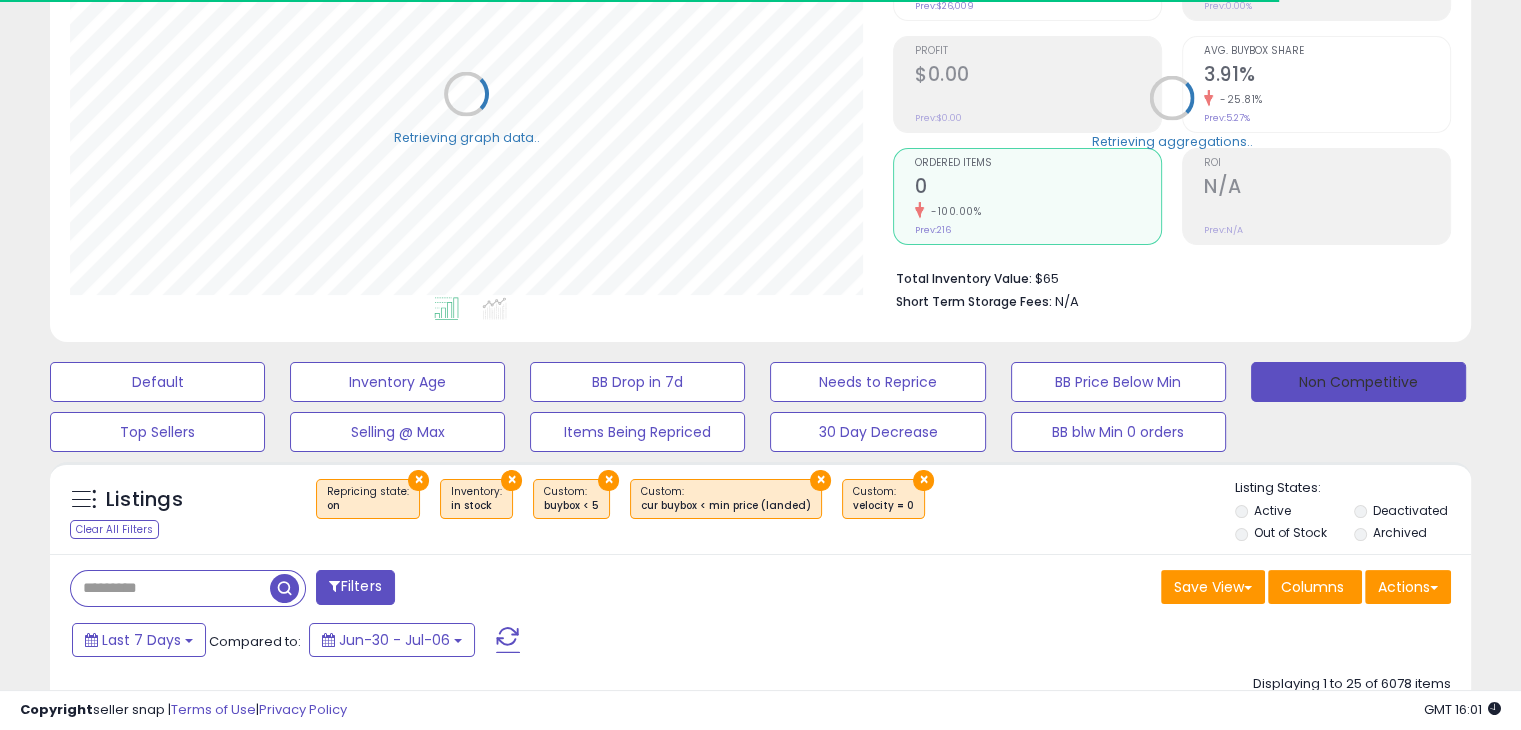 scroll, scrollTop: 999589, scrollLeft: 999176, axis: both 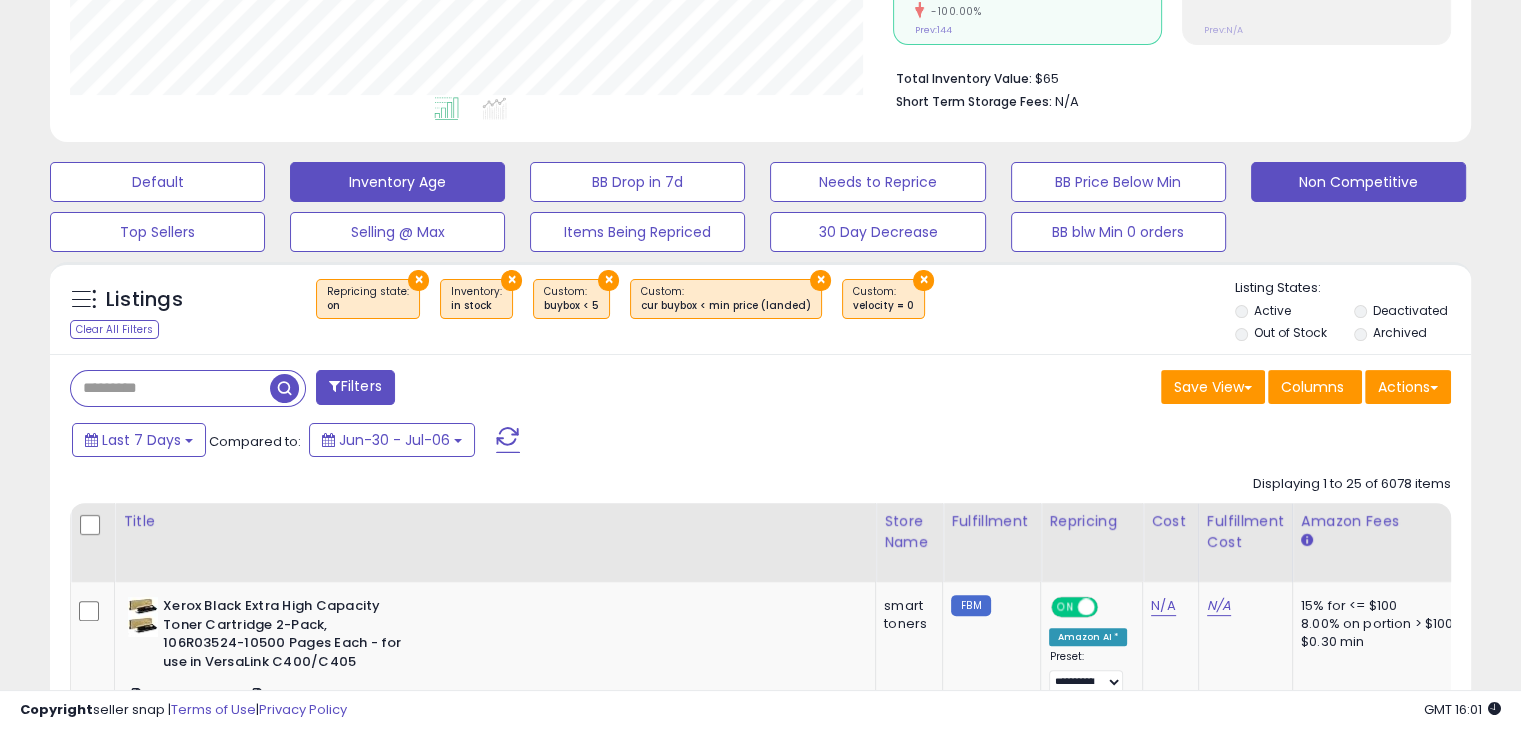 click on "Inventory Age" at bounding box center [157, 182] 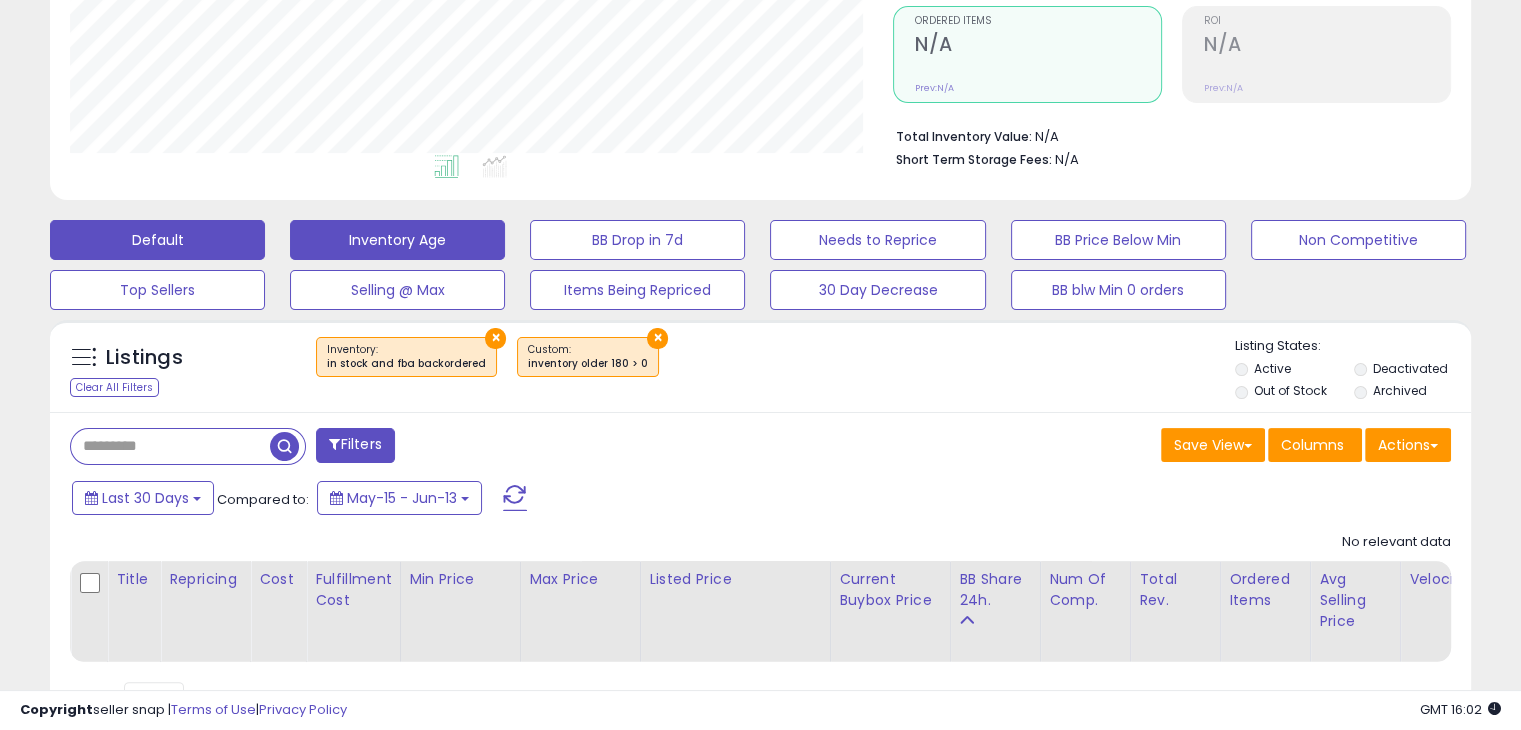 click on "Default" at bounding box center (157, 240) 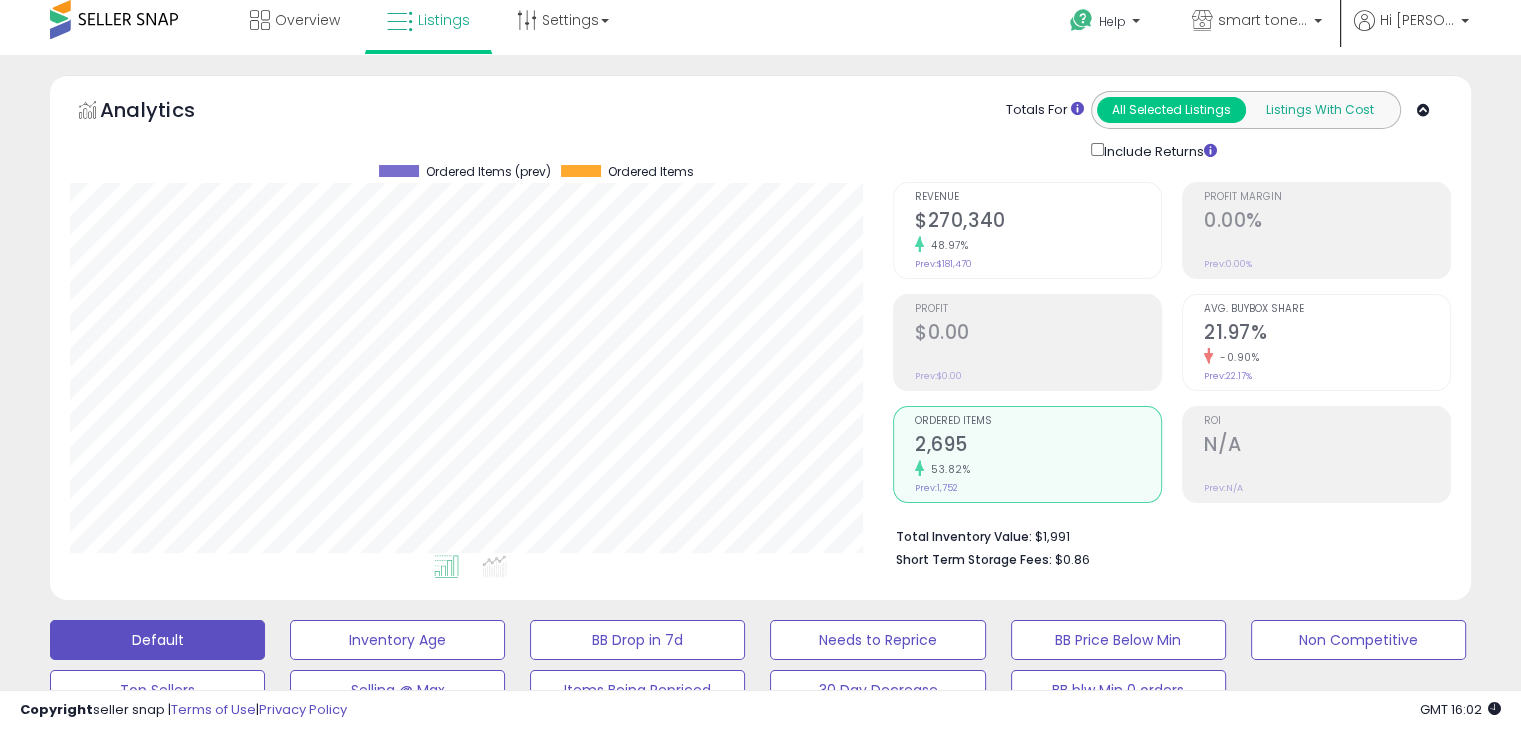 click on "Listings With Cost" at bounding box center (1319, 110) 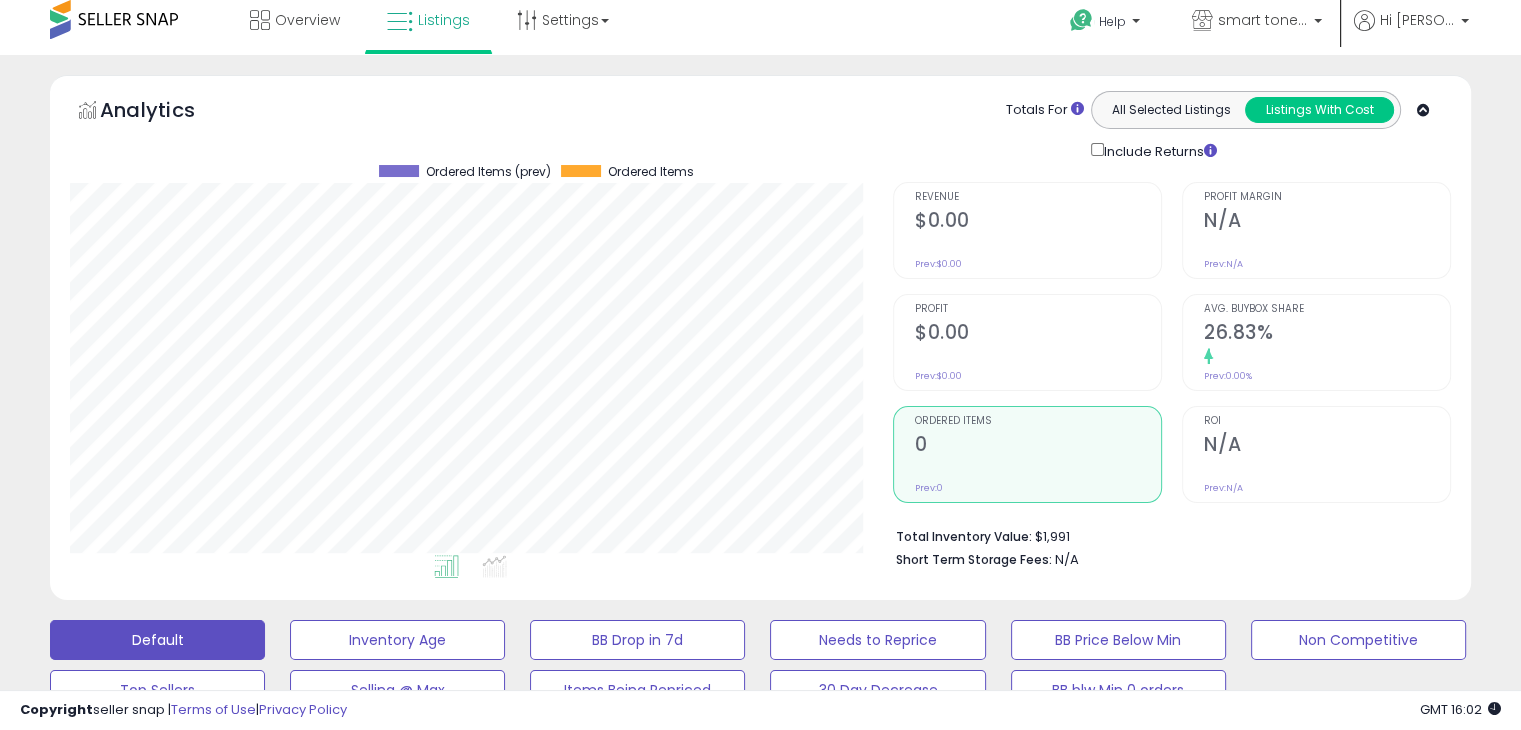 click on "Include Returns" at bounding box center (1158, 150) 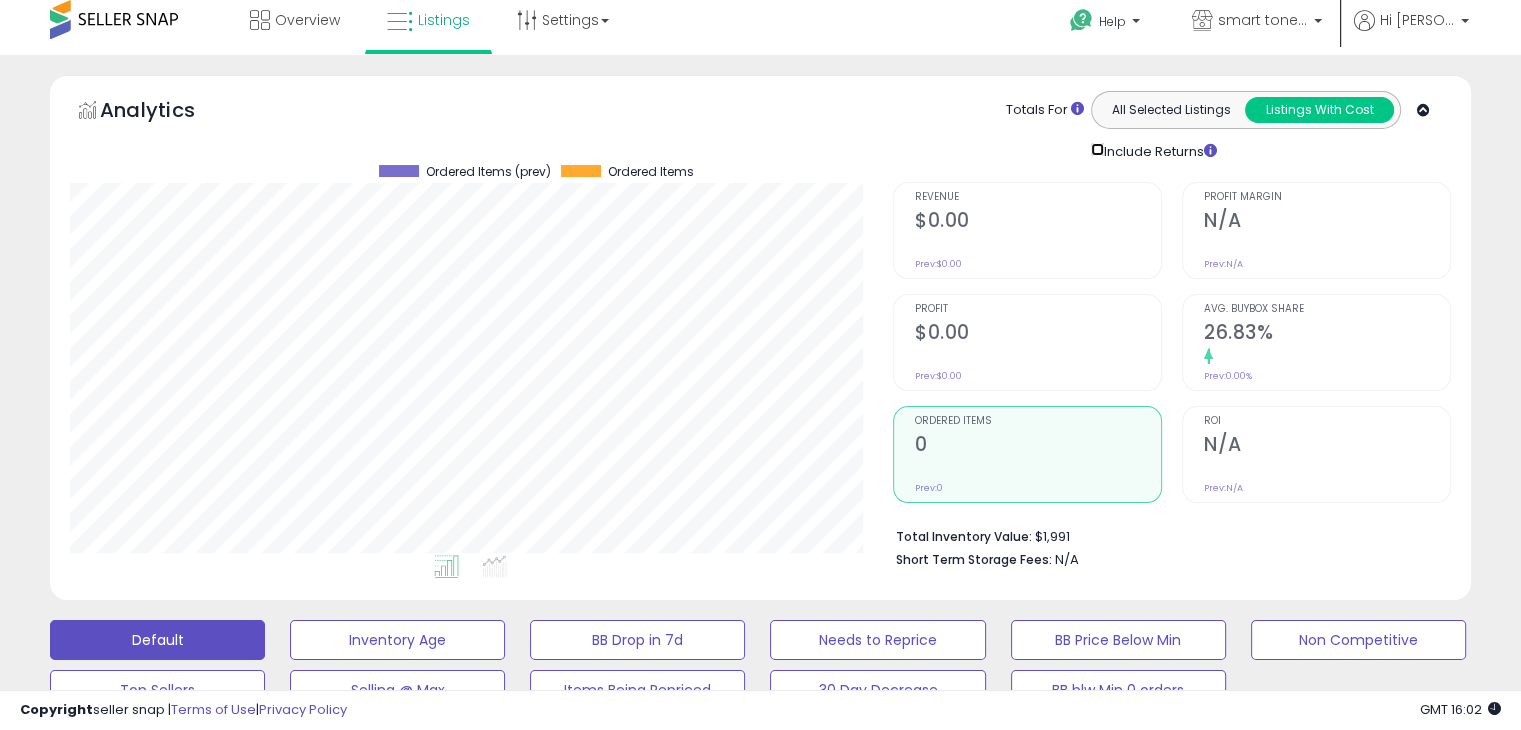 click on "Include Returns" at bounding box center [1158, 150] 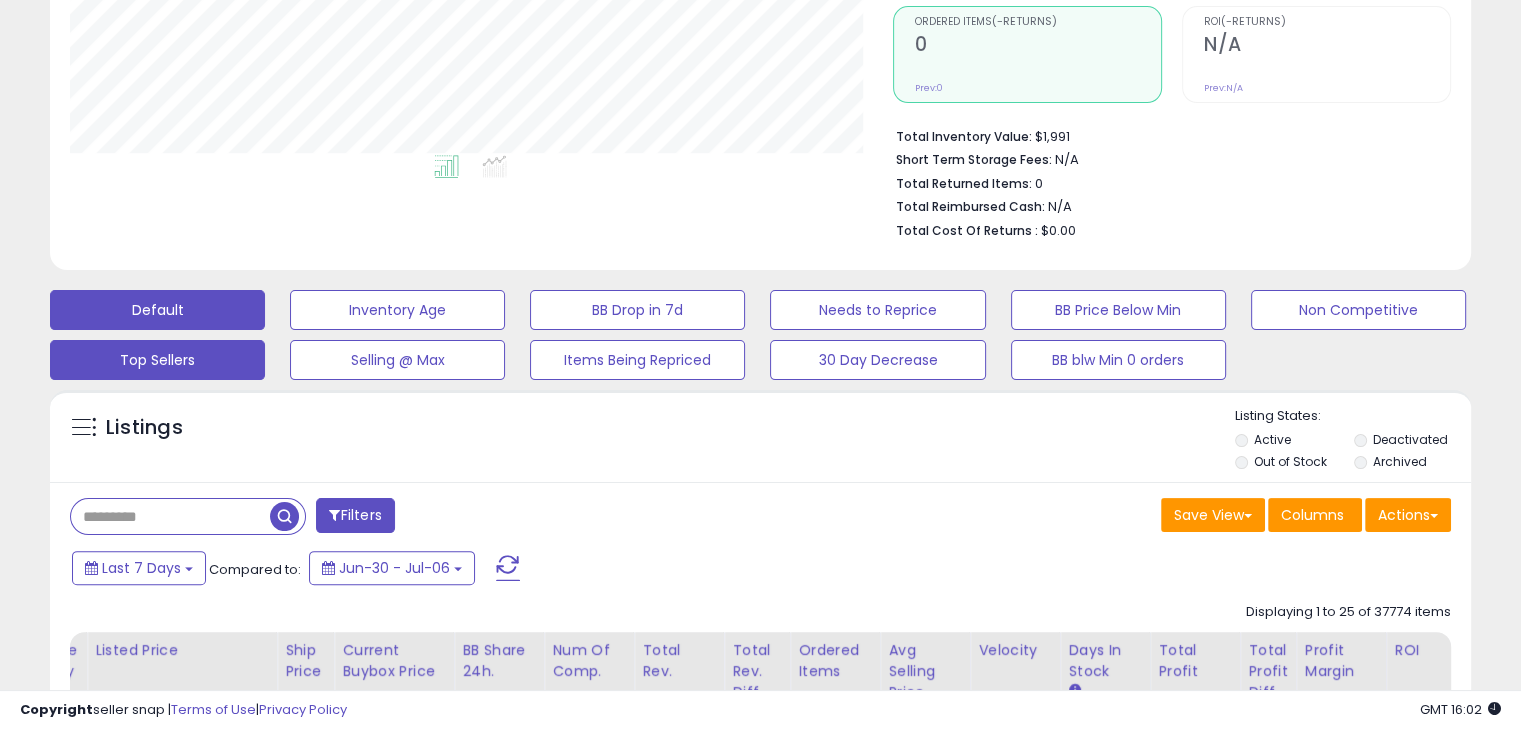 click on "Top Sellers" at bounding box center (397, 310) 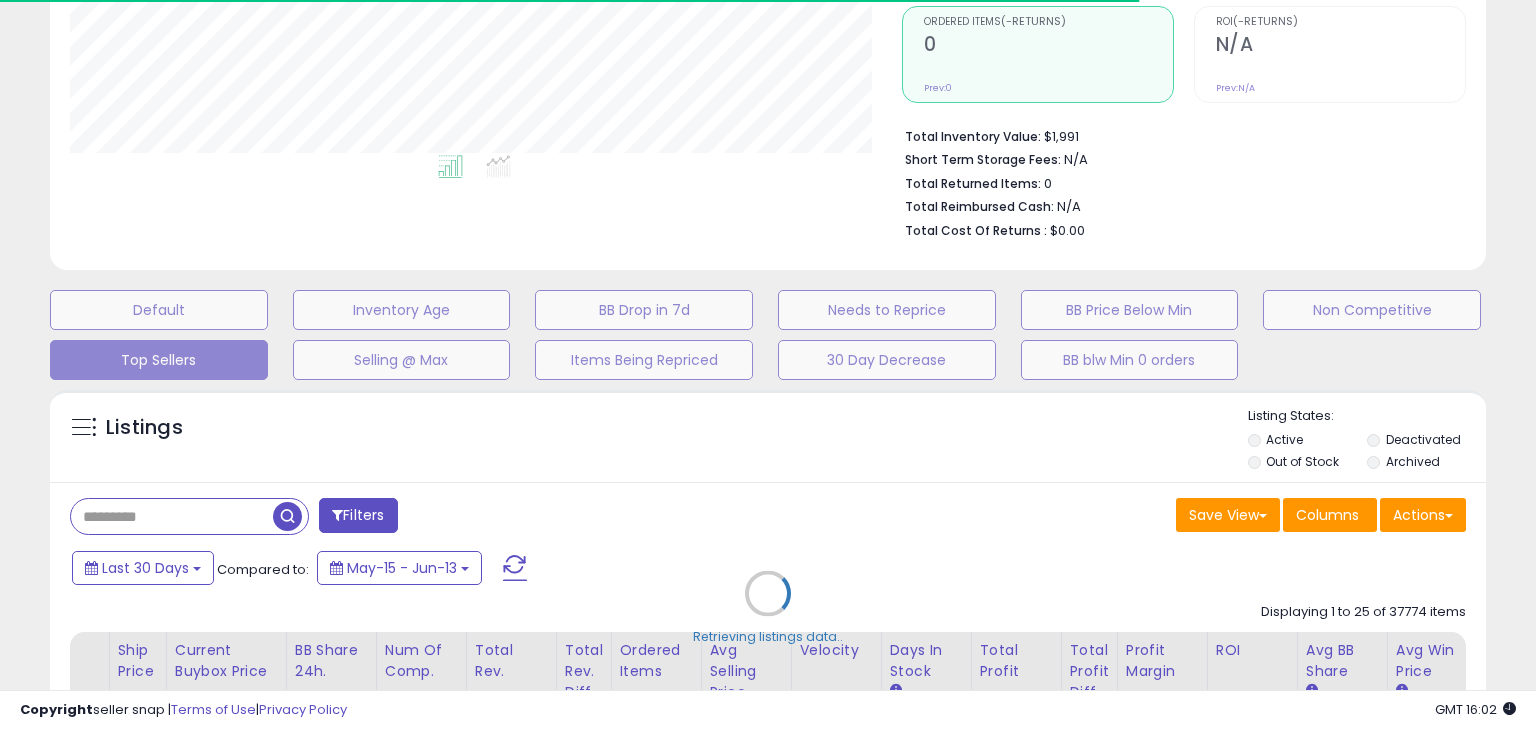 select on "**" 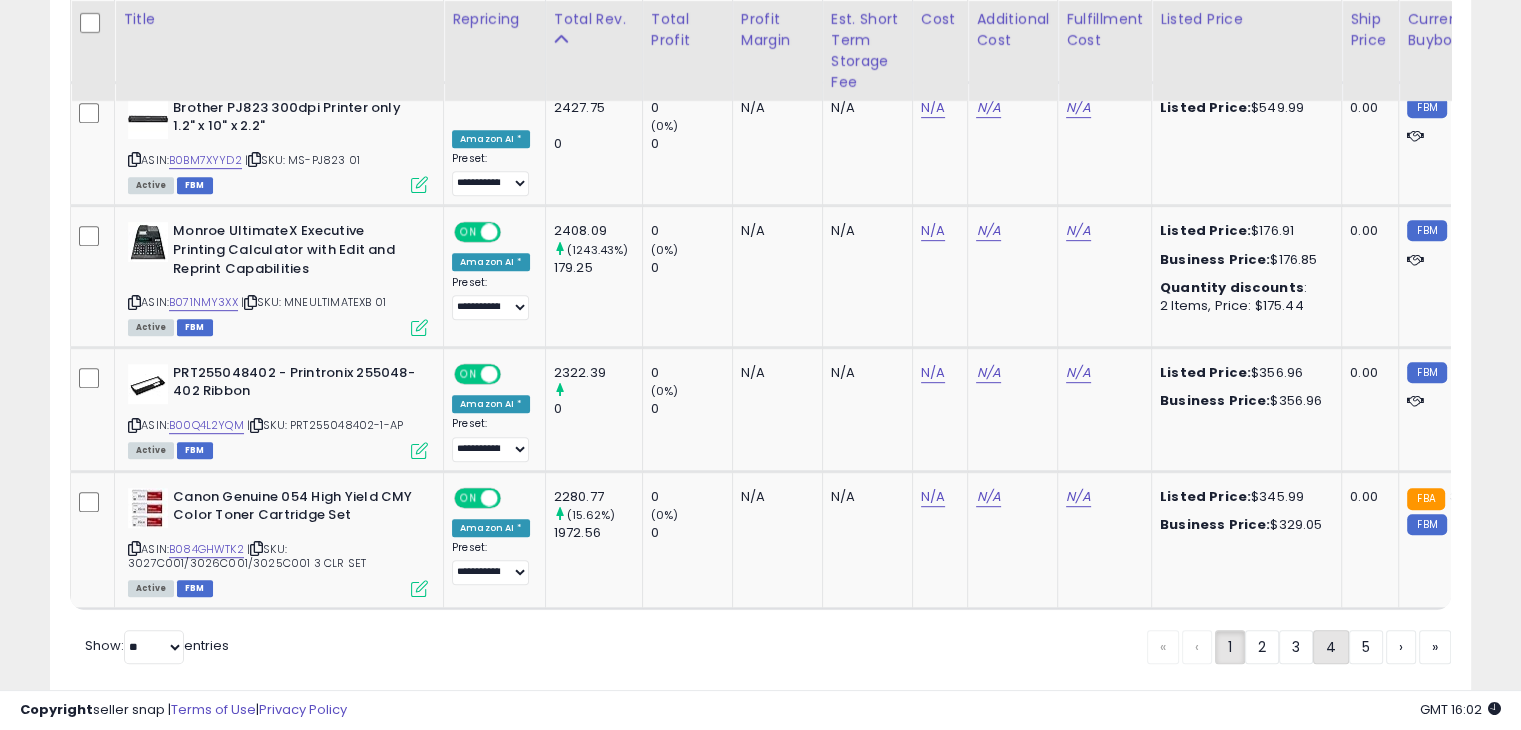 click on "4" 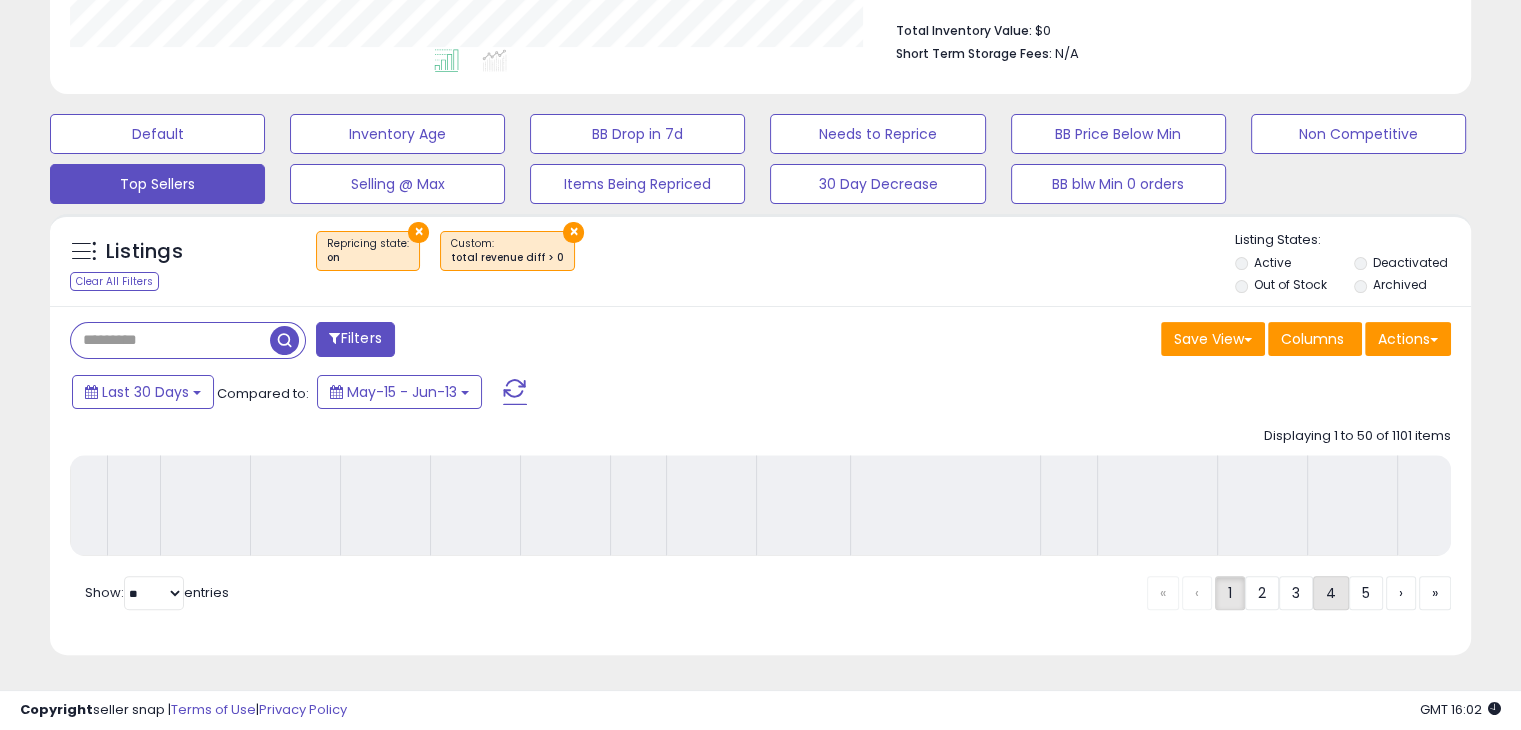 click on "4" 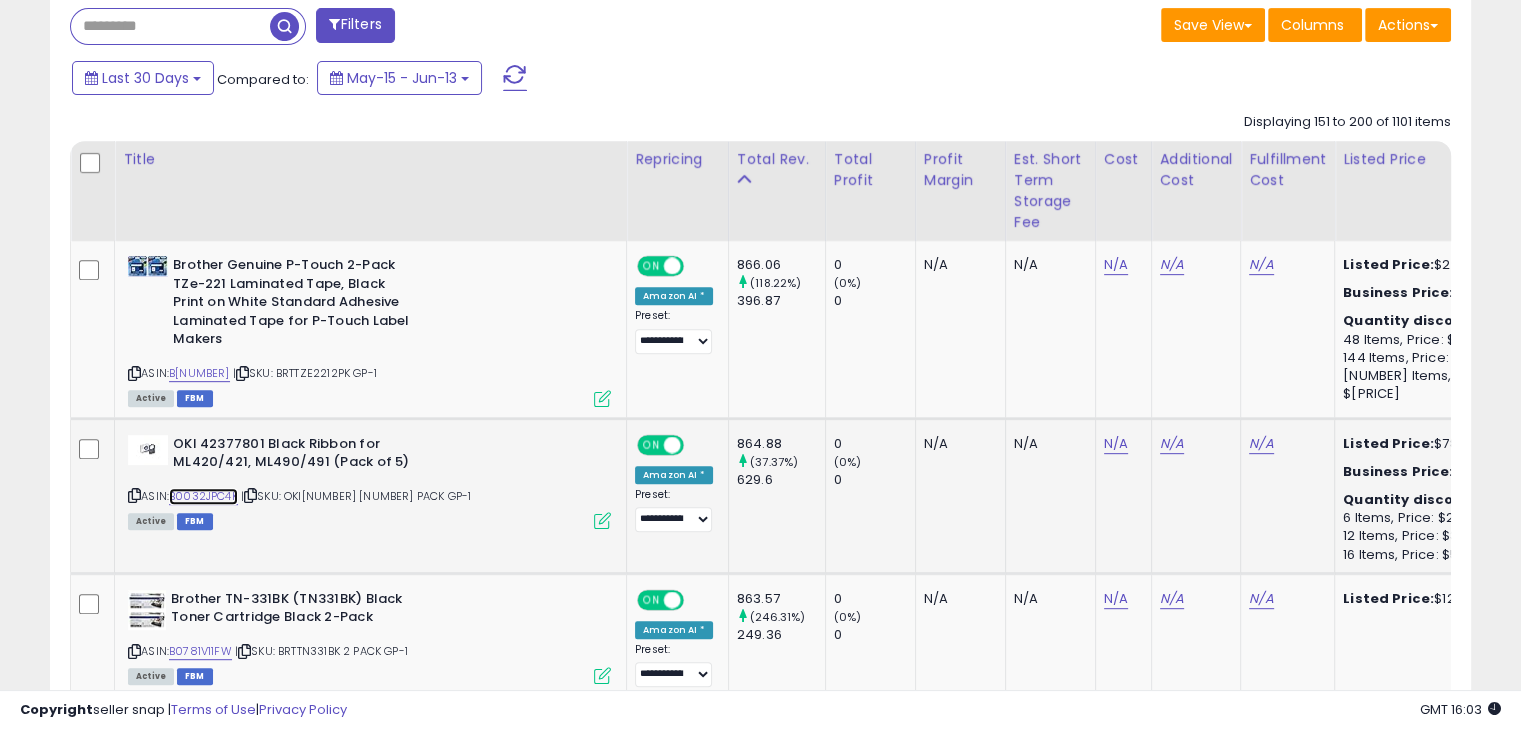 click on "B0032JPC4K" at bounding box center (203, 496) 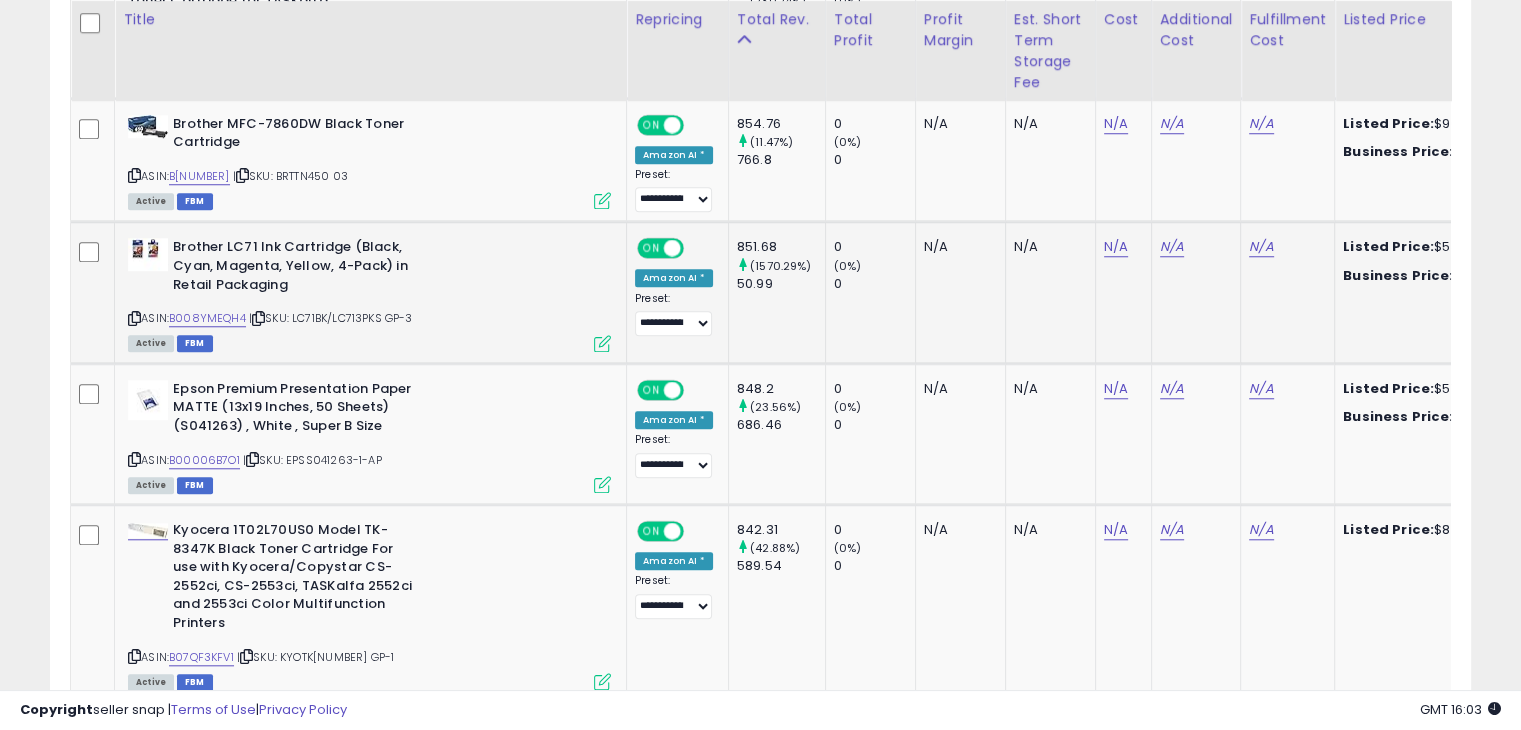 click at bounding box center [602, 343] 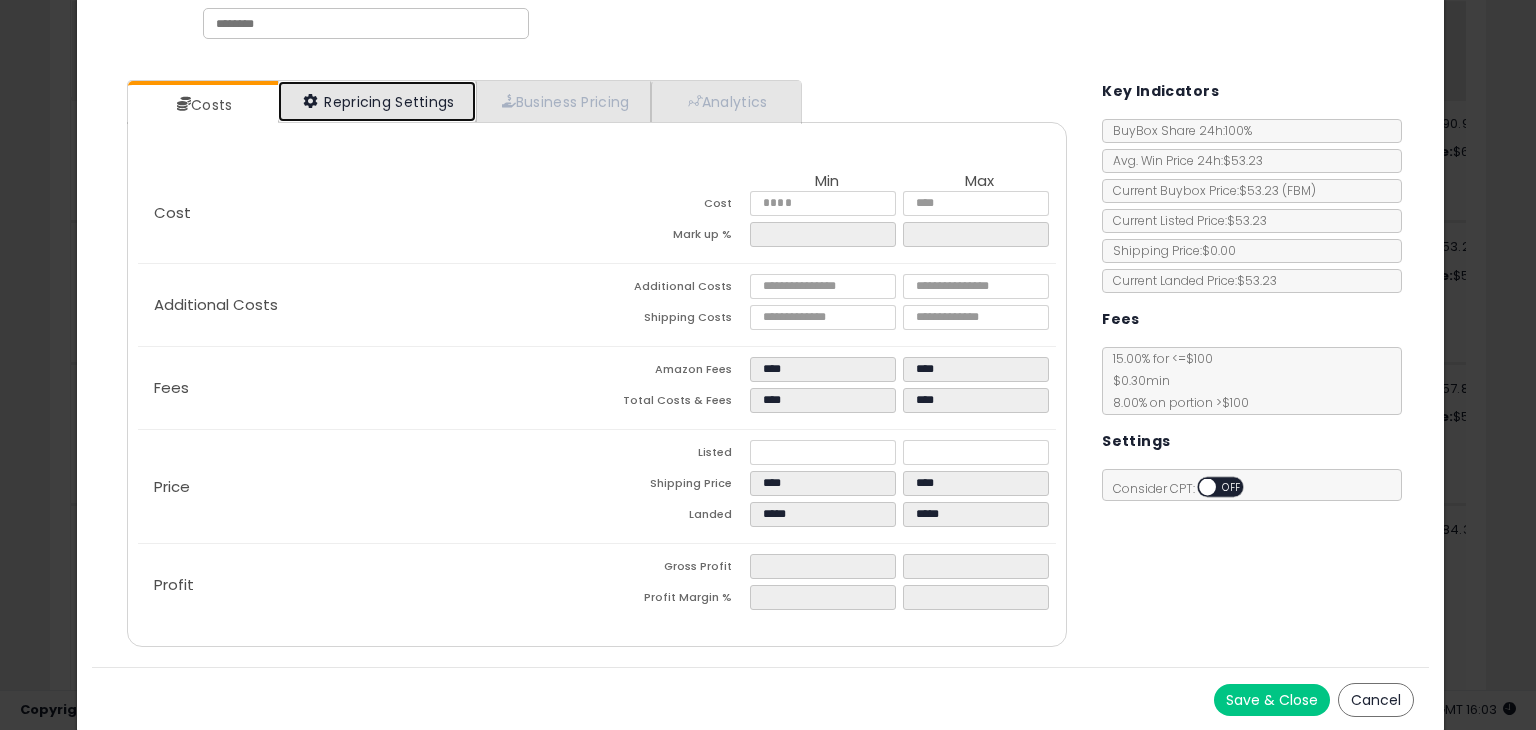 click on "Repricing Settings" at bounding box center (377, 101) 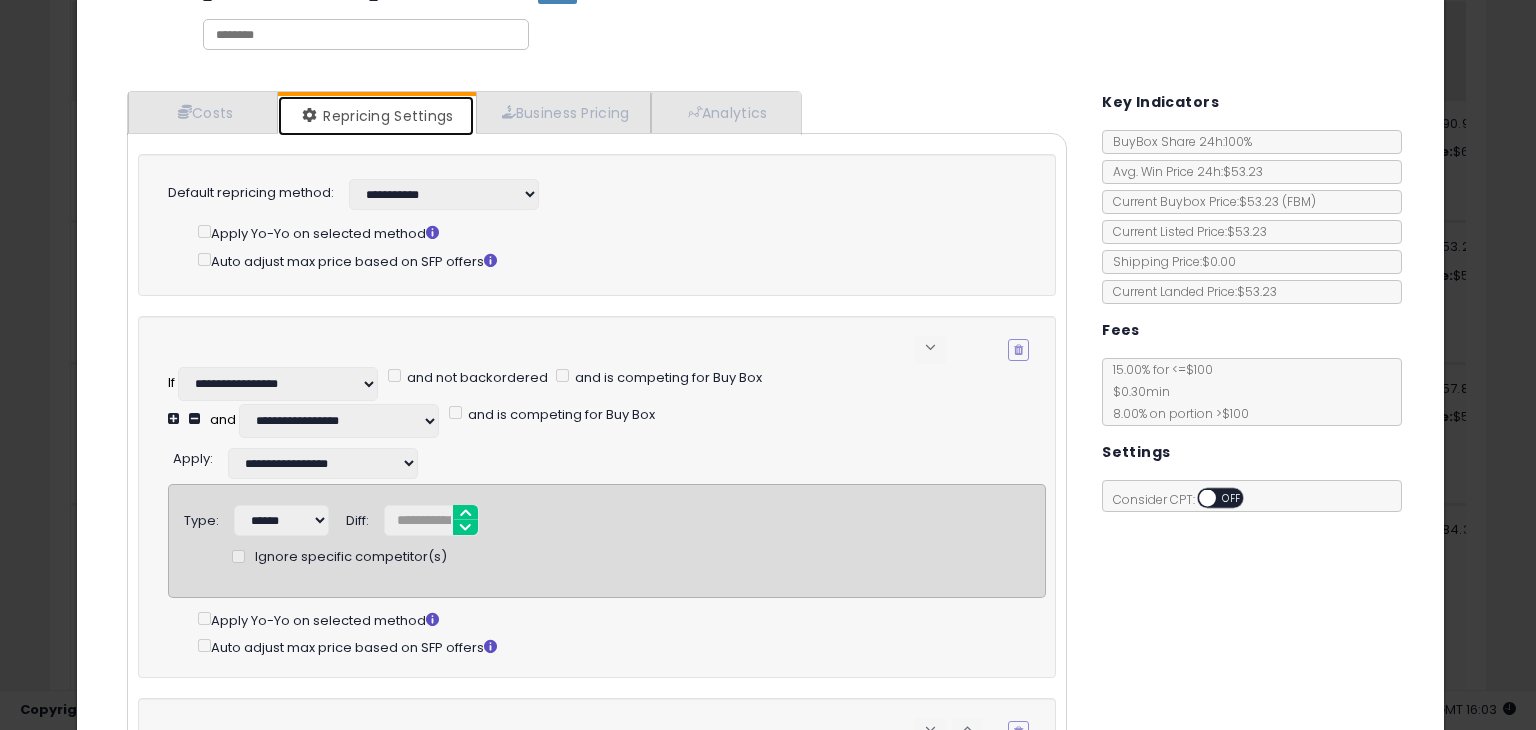 scroll, scrollTop: 0, scrollLeft: 0, axis: both 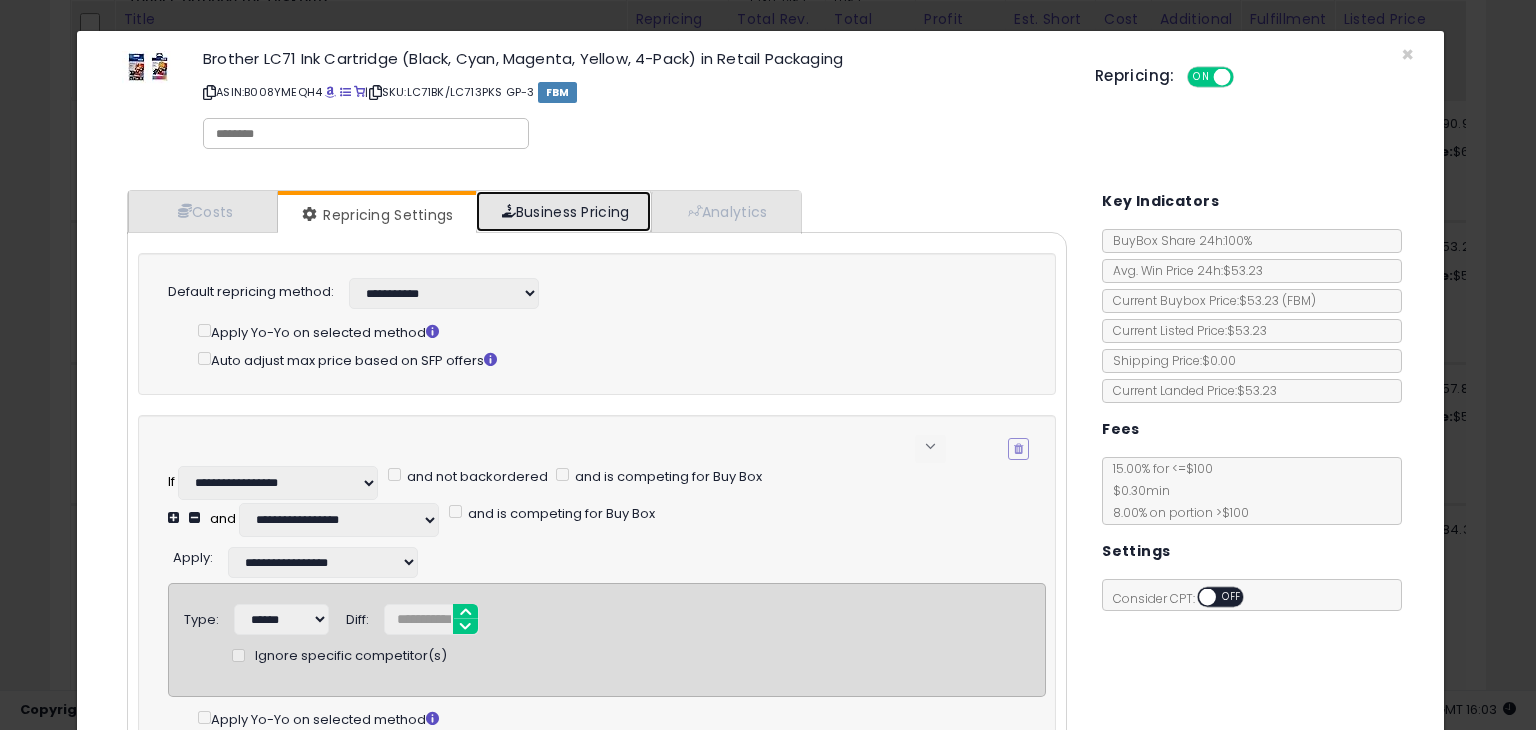 click on "Business Pricing" at bounding box center [563, 211] 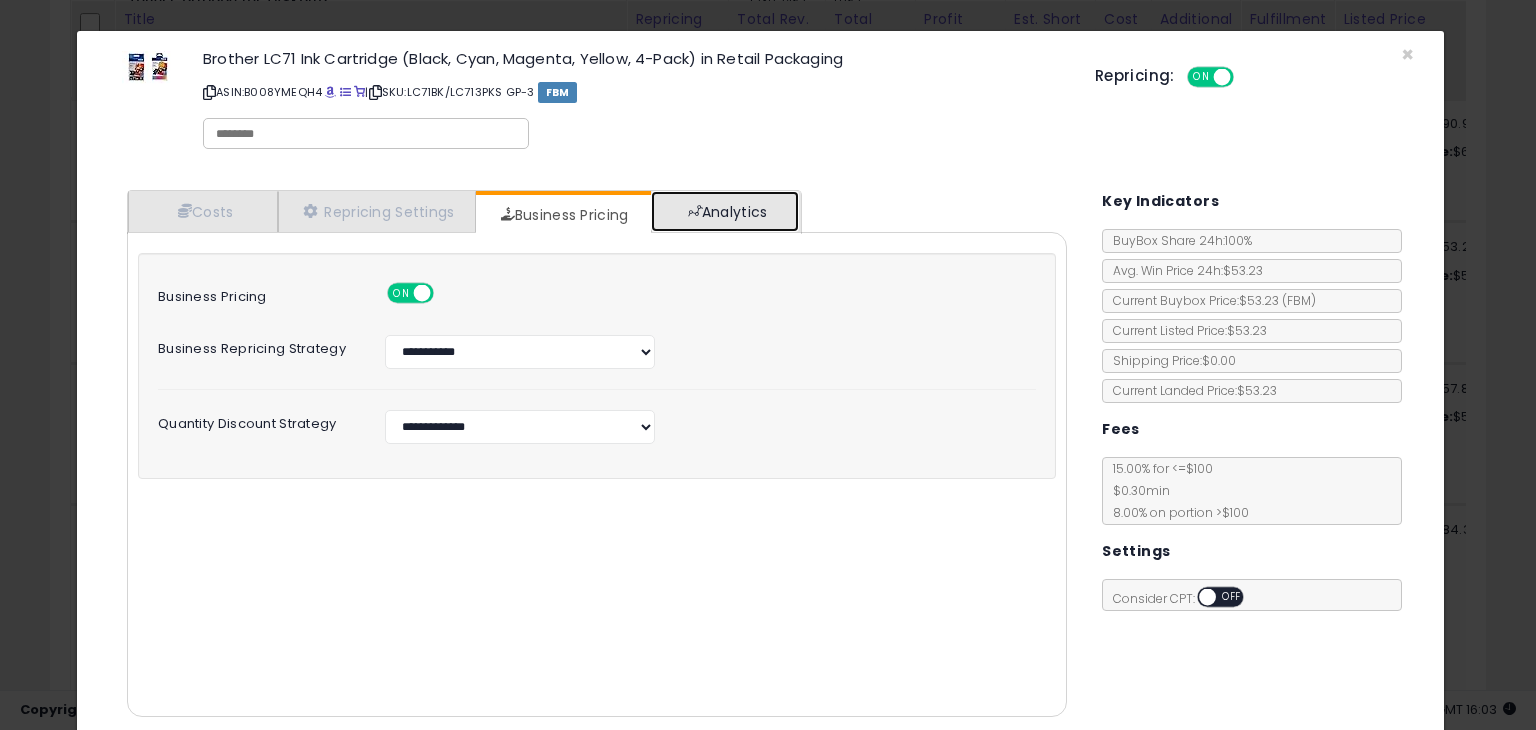 click on "Analytics" at bounding box center (725, 211) 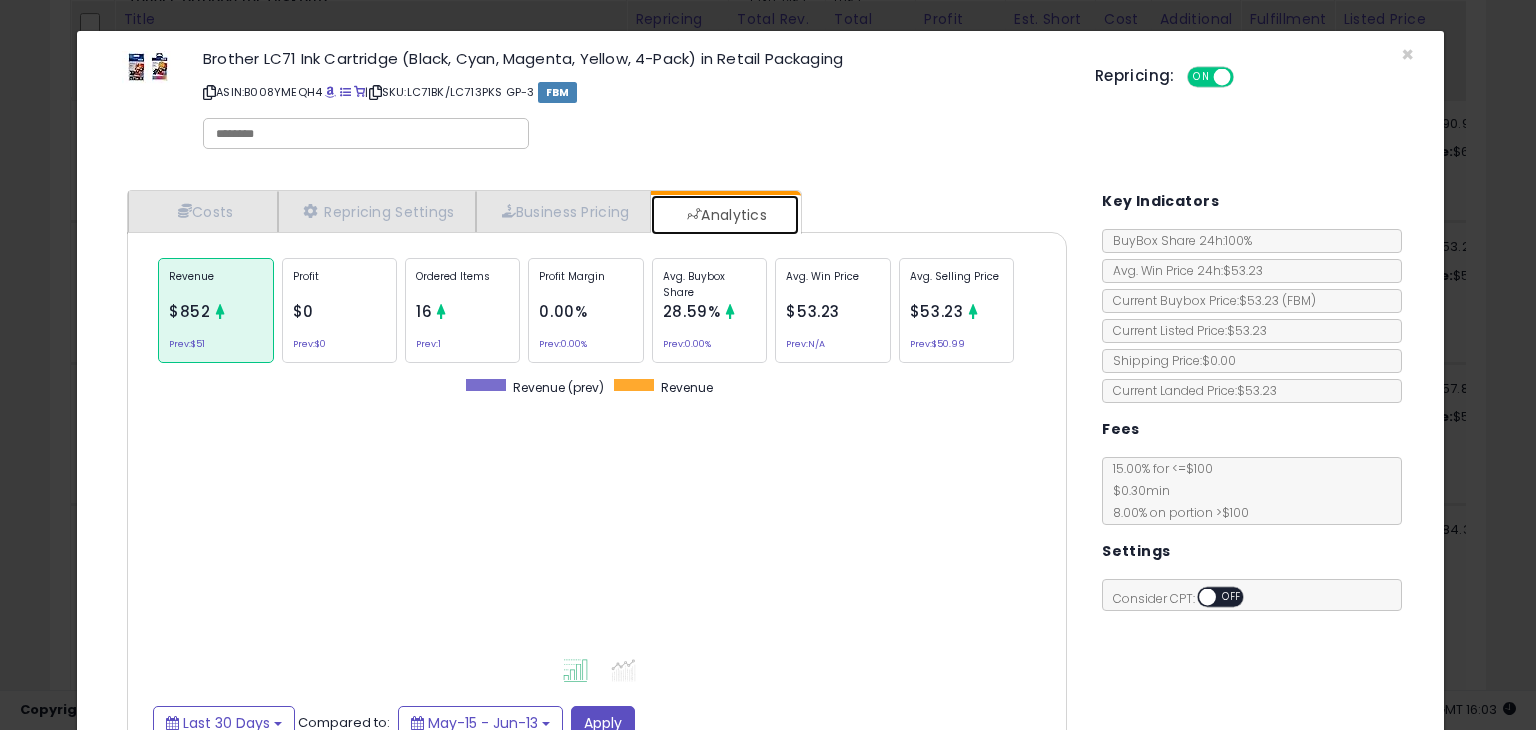 scroll, scrollTop: 999386, scrollLeft: 999029, axis: both 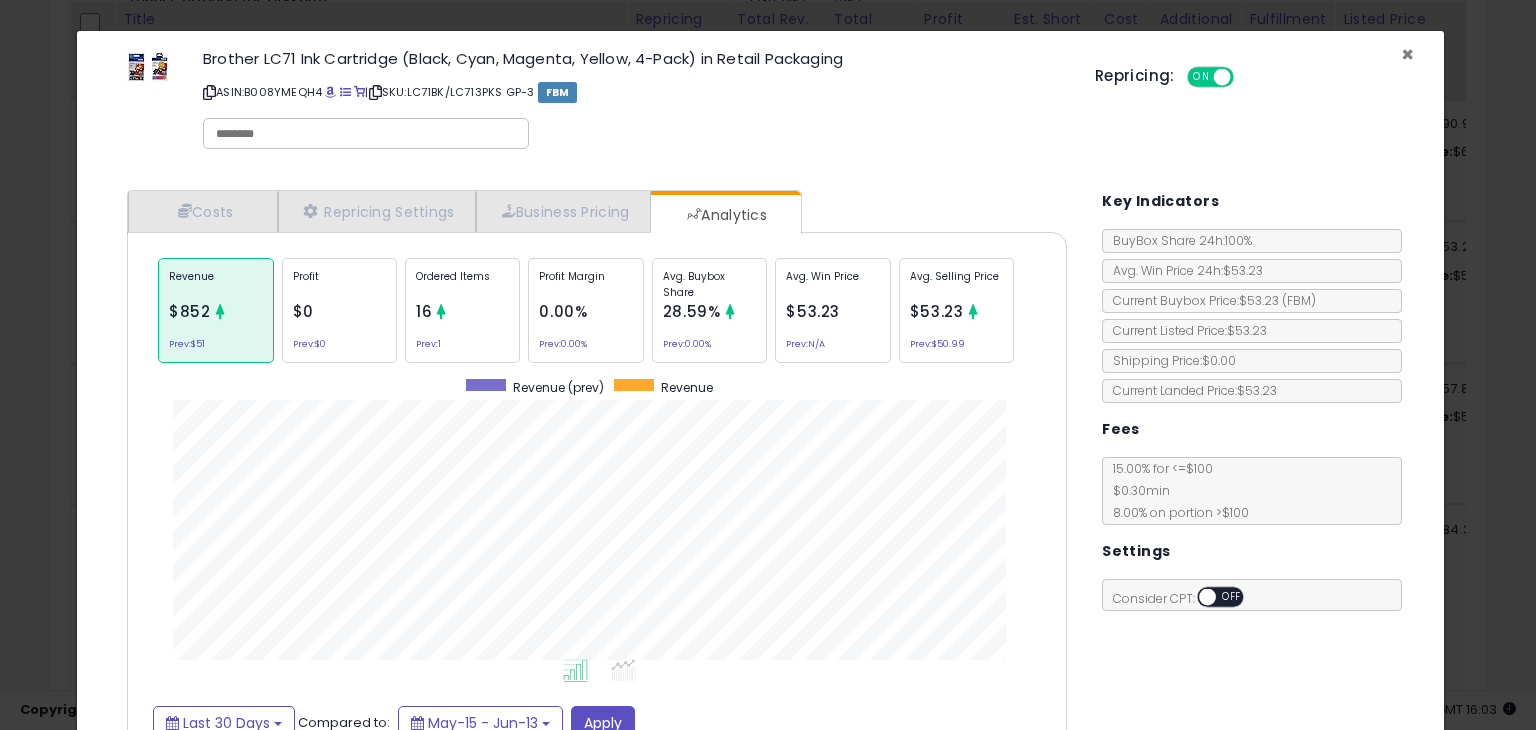 click on "×" at bounding box center [1407, 54] 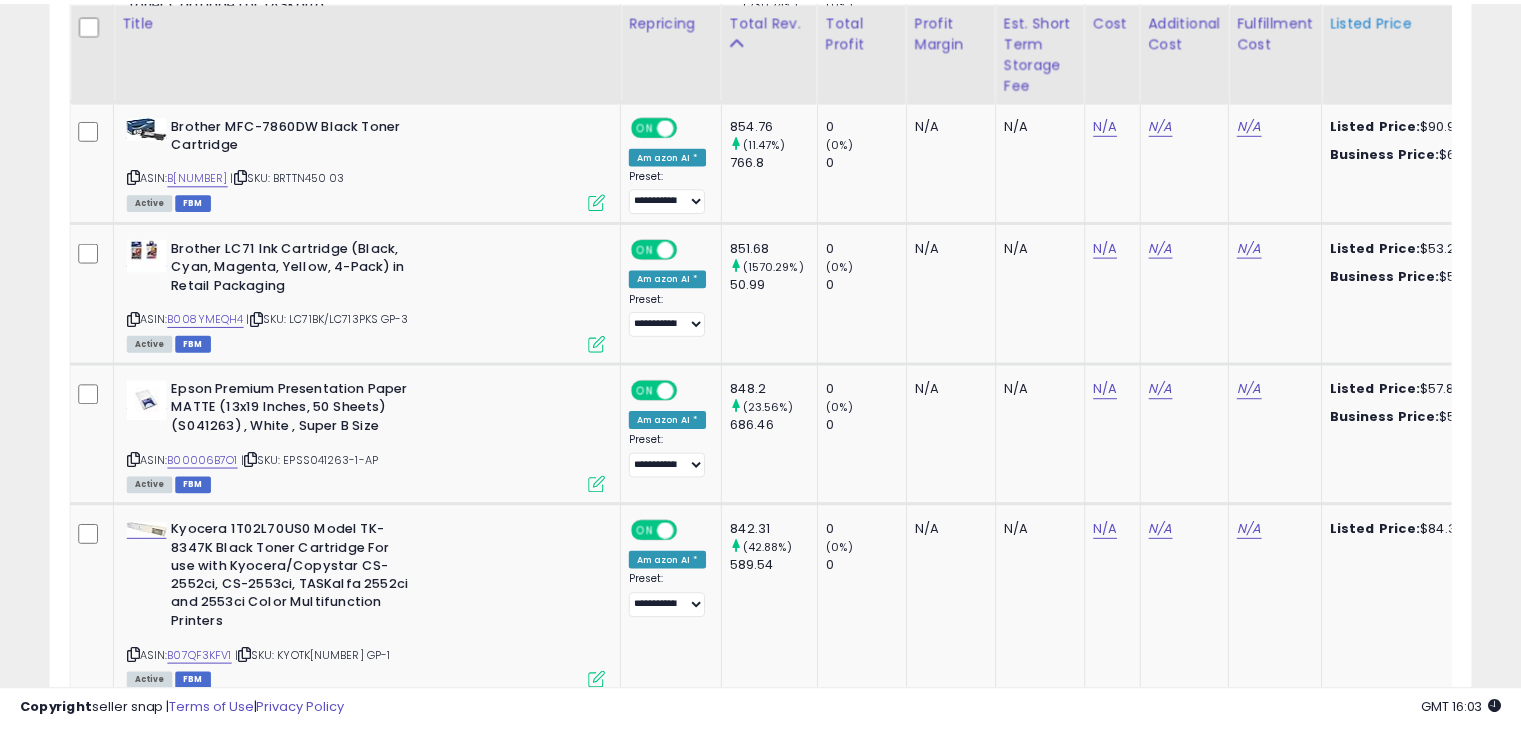 scroll, scrollTop: 409, scrollLeft: 822, axis: both 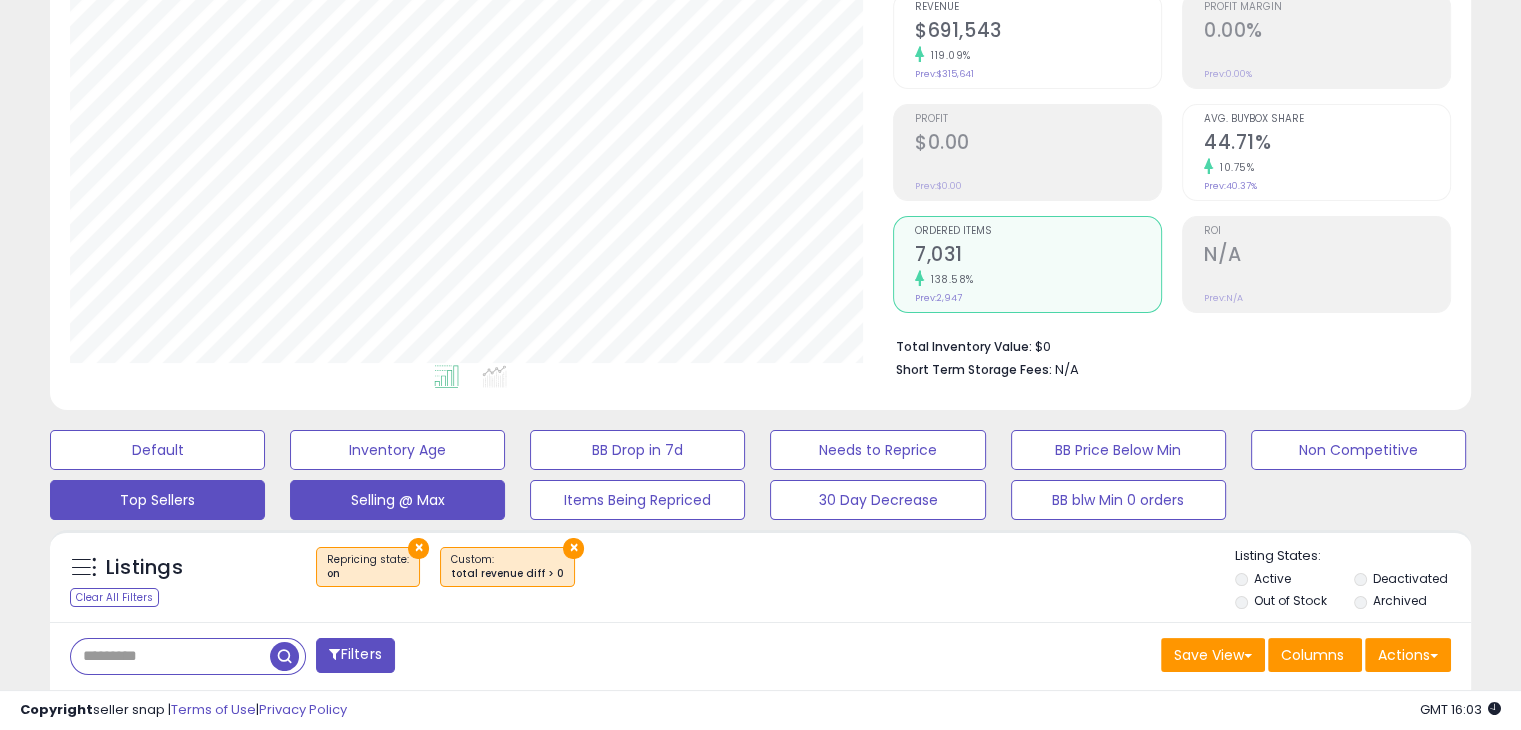 click on "Selling @ Max" at bounding box center (157, 450) 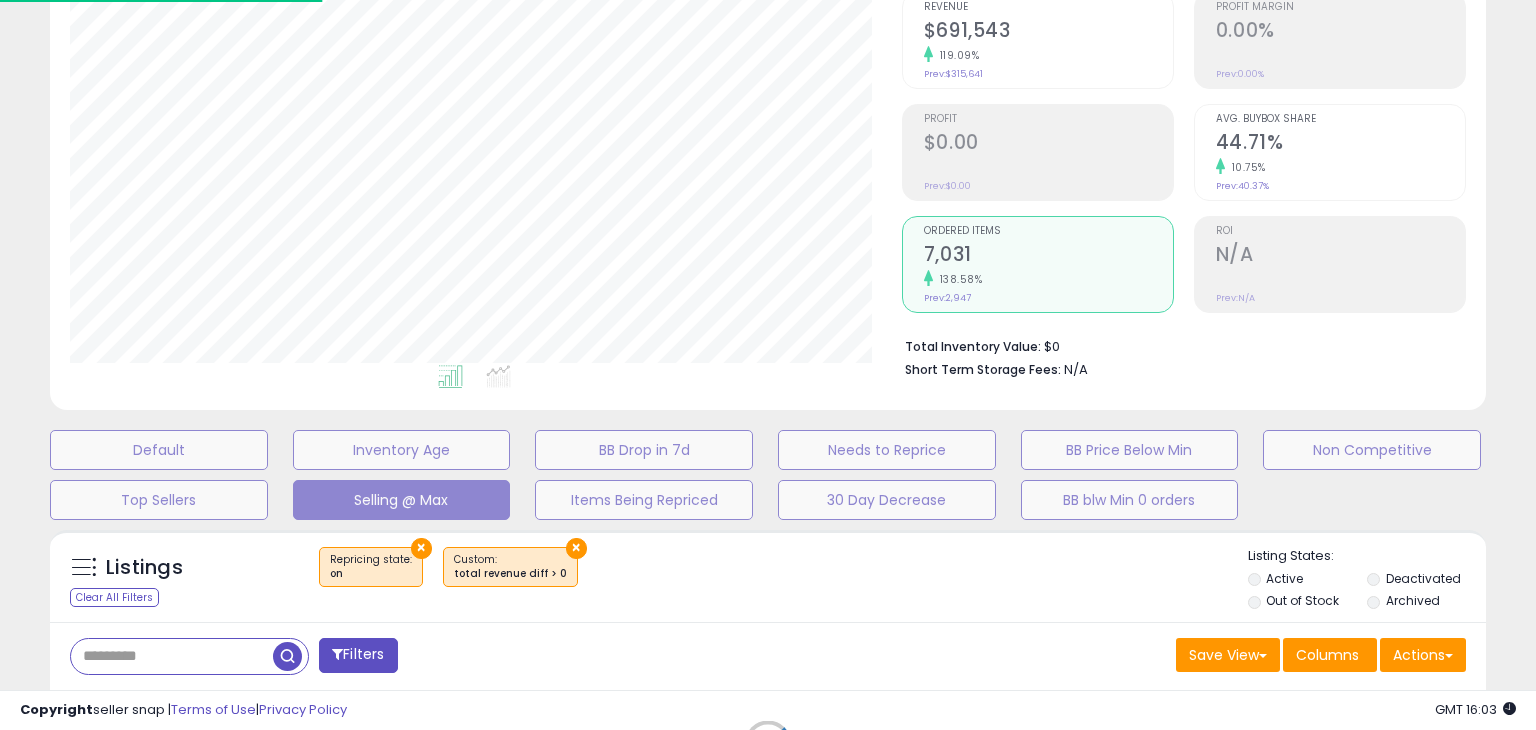 scroll, scrollTop: 999589, scrollLeft: 999168, axis: both 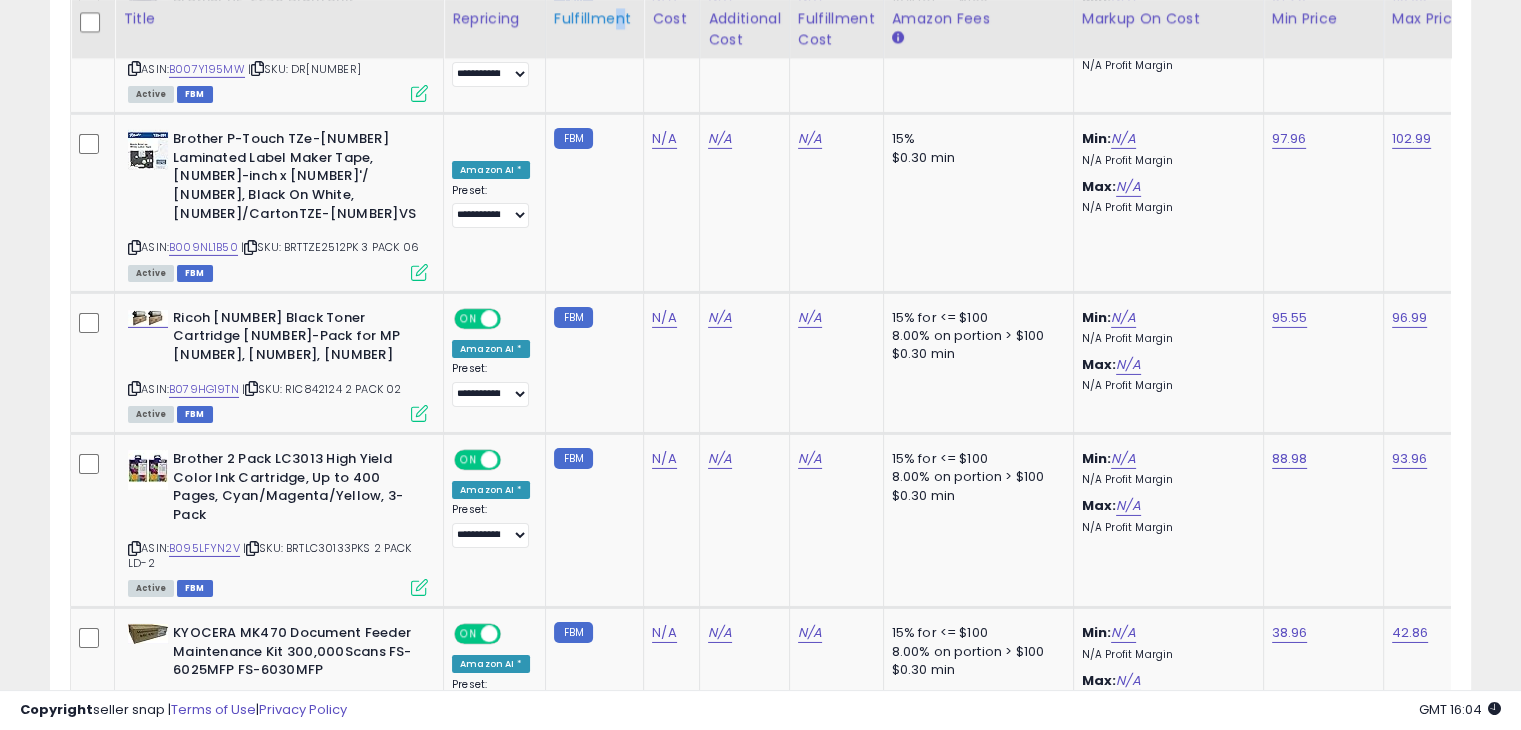 click on "Fulfillment" at bounding box center [594, 19] 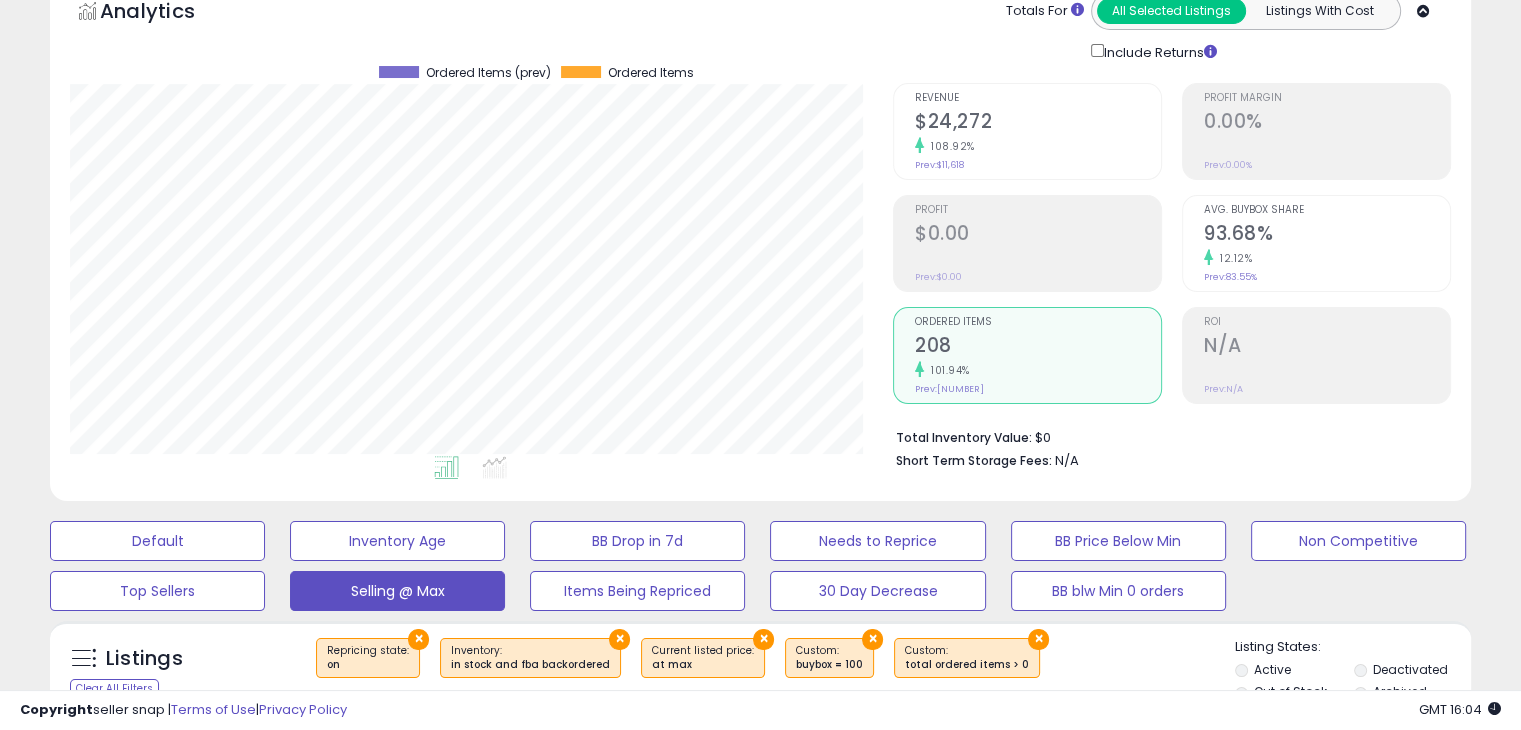 scroll, scrollTop: 28, scrollLeft: 0, axis: vertical 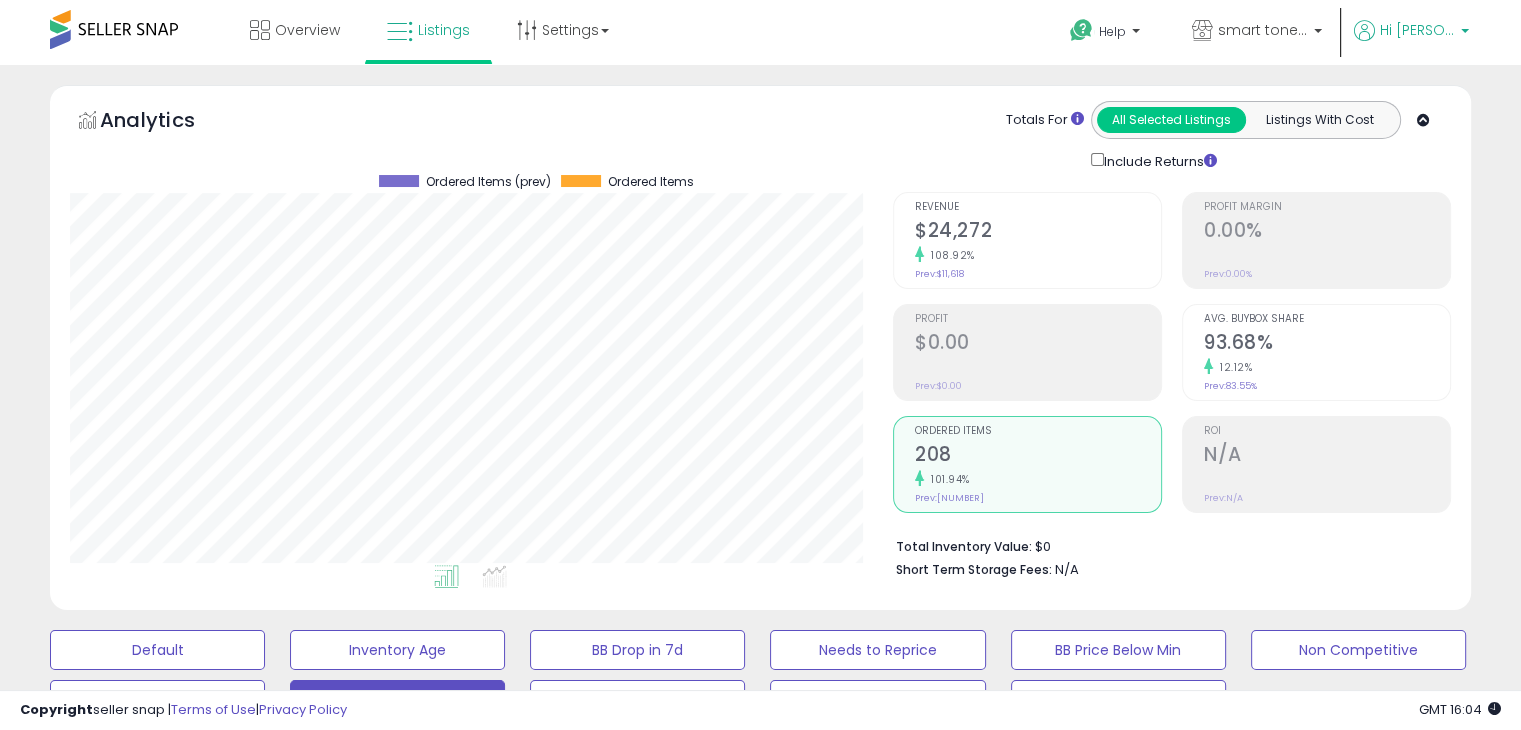 click on "Hi [PERSON]" at bounding box center [1417, 30] 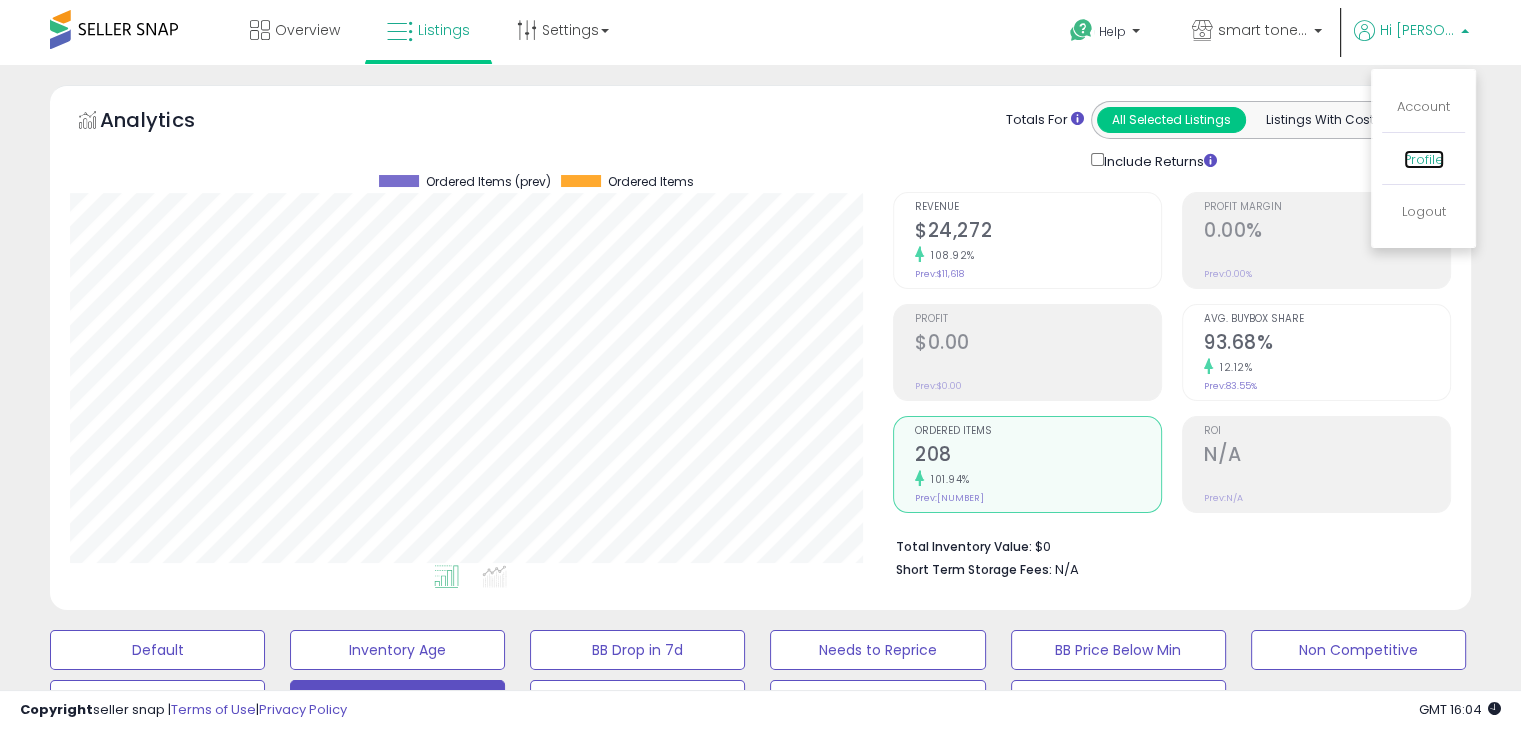 click on "Profile" at bounding box center [1424, 159] 